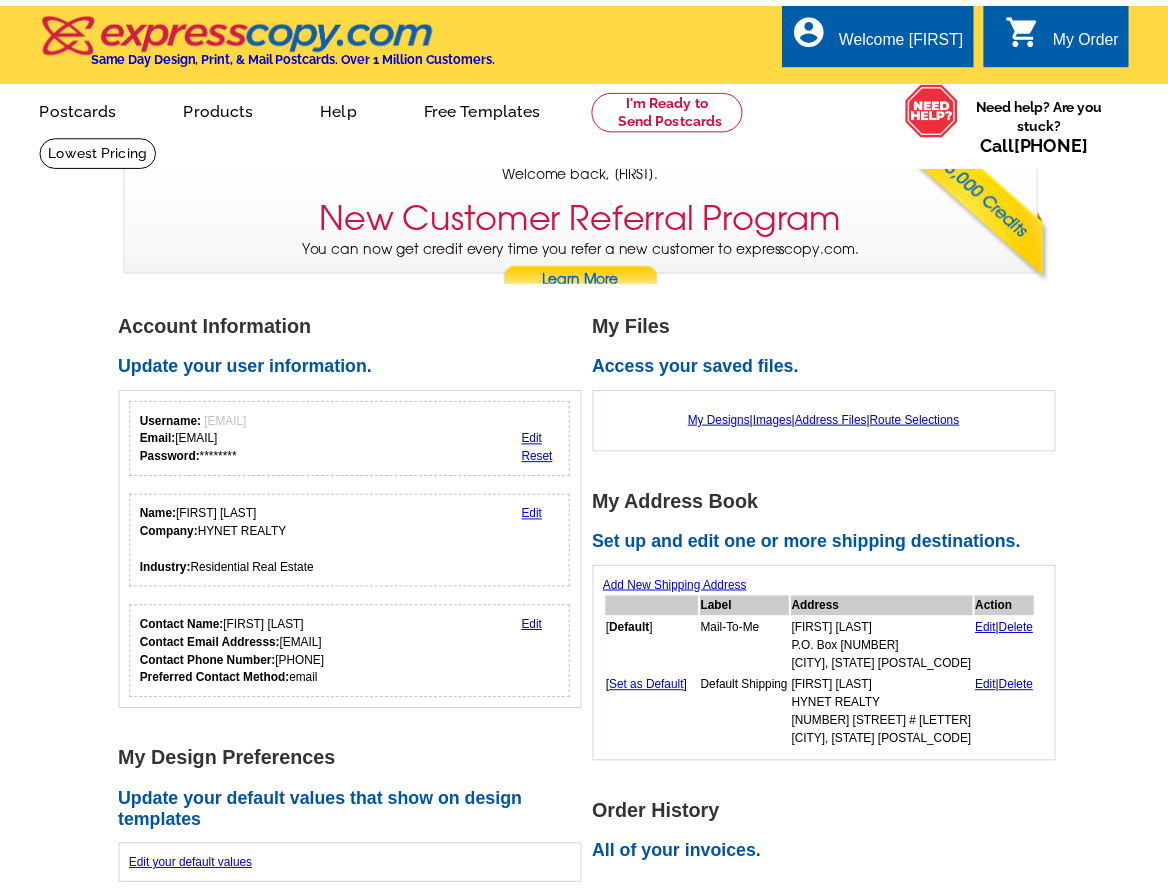 scroll, scrollTop: 0, scrollLeft: 0, axis: both 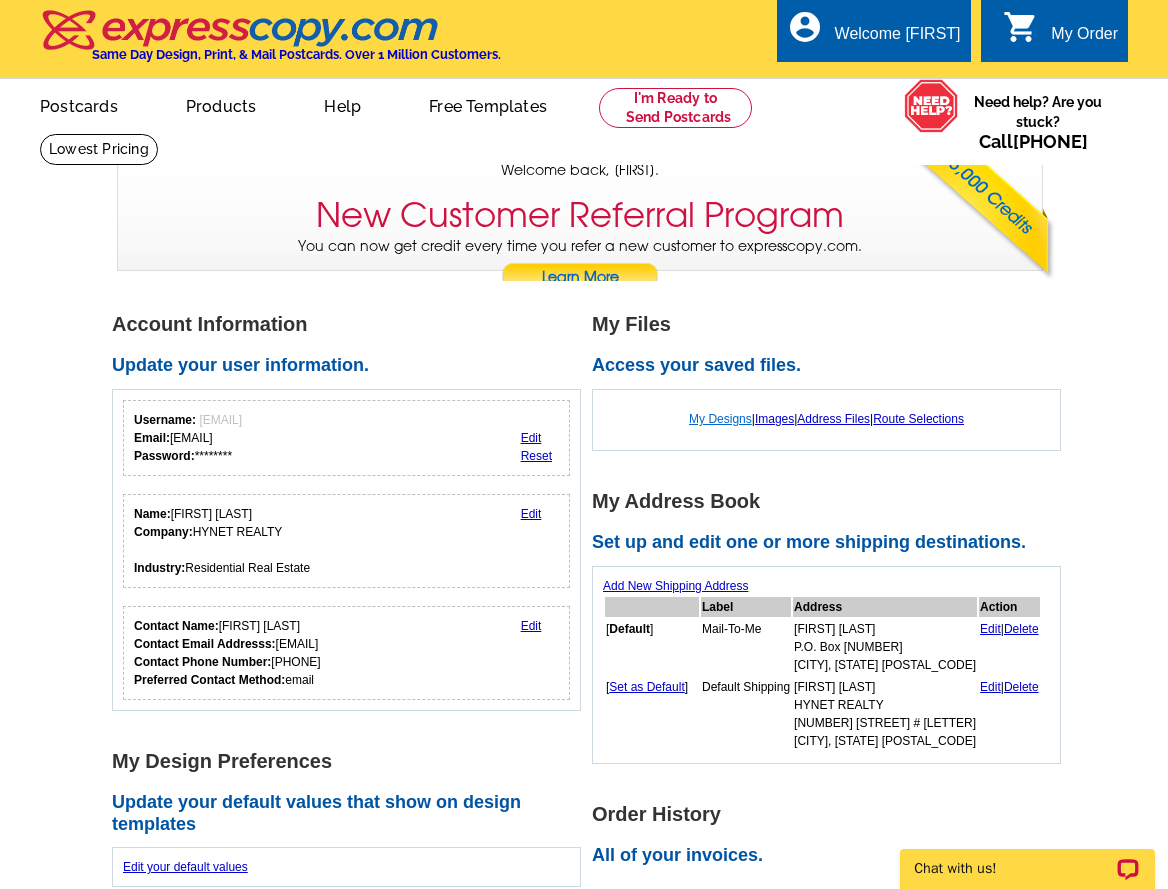 click on "My Designs" at bounding box center (720, 419) 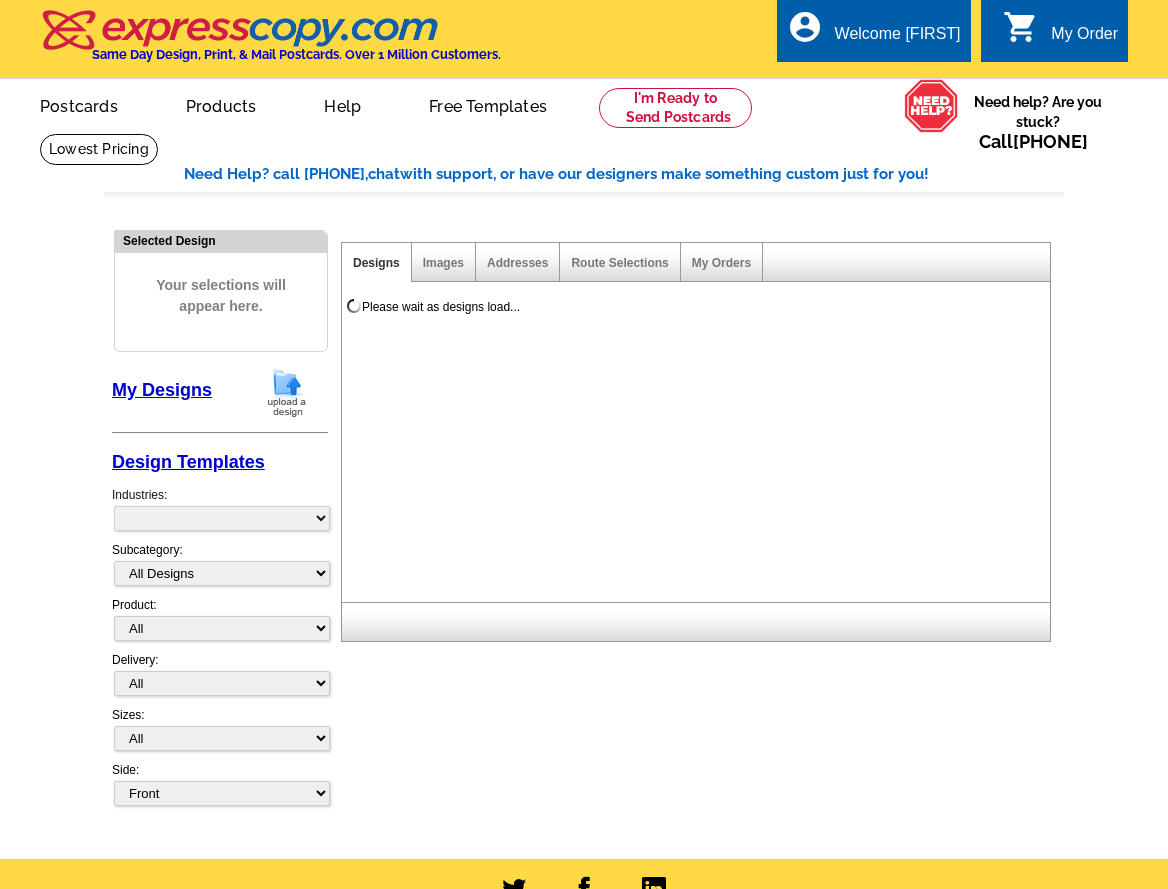 scroll, scrollTop: 0, scrollLeft: 0, axis: both 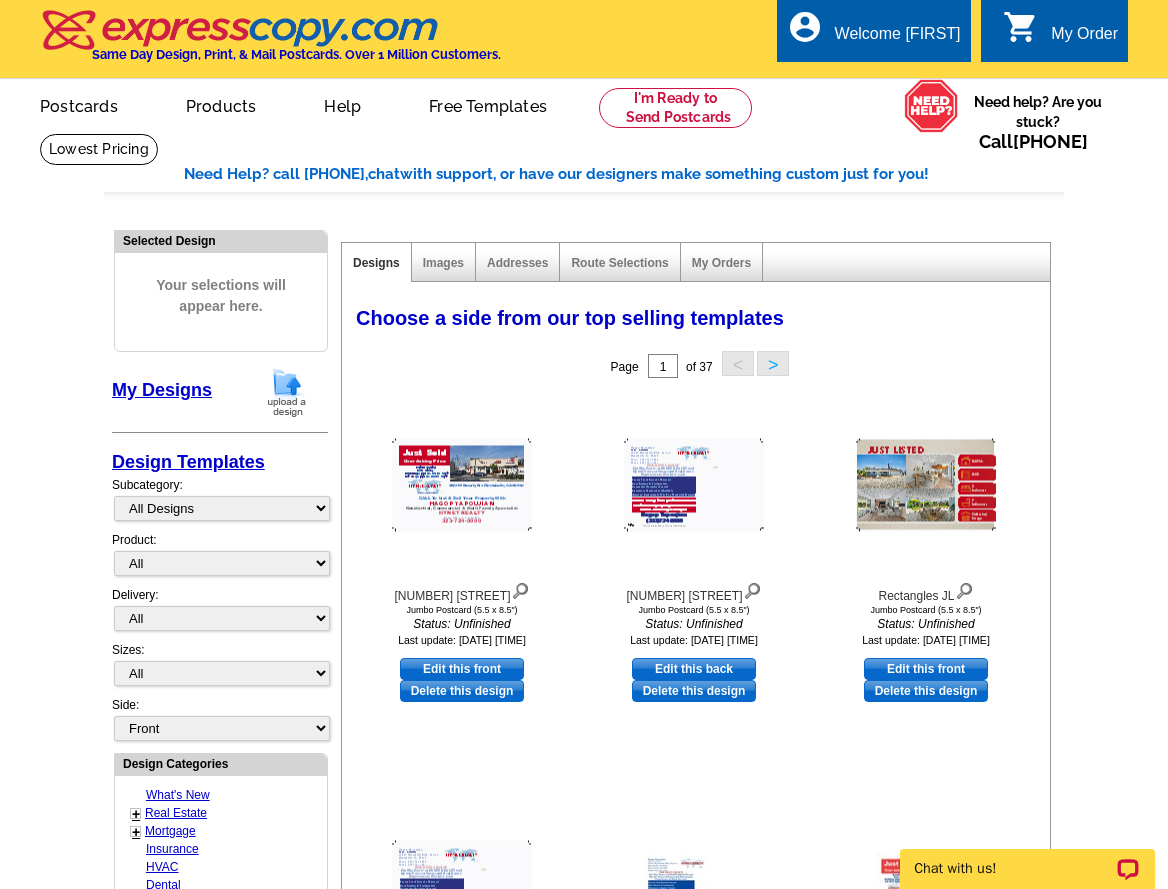 click on "Edit this front" at bounding box center (462, 669) 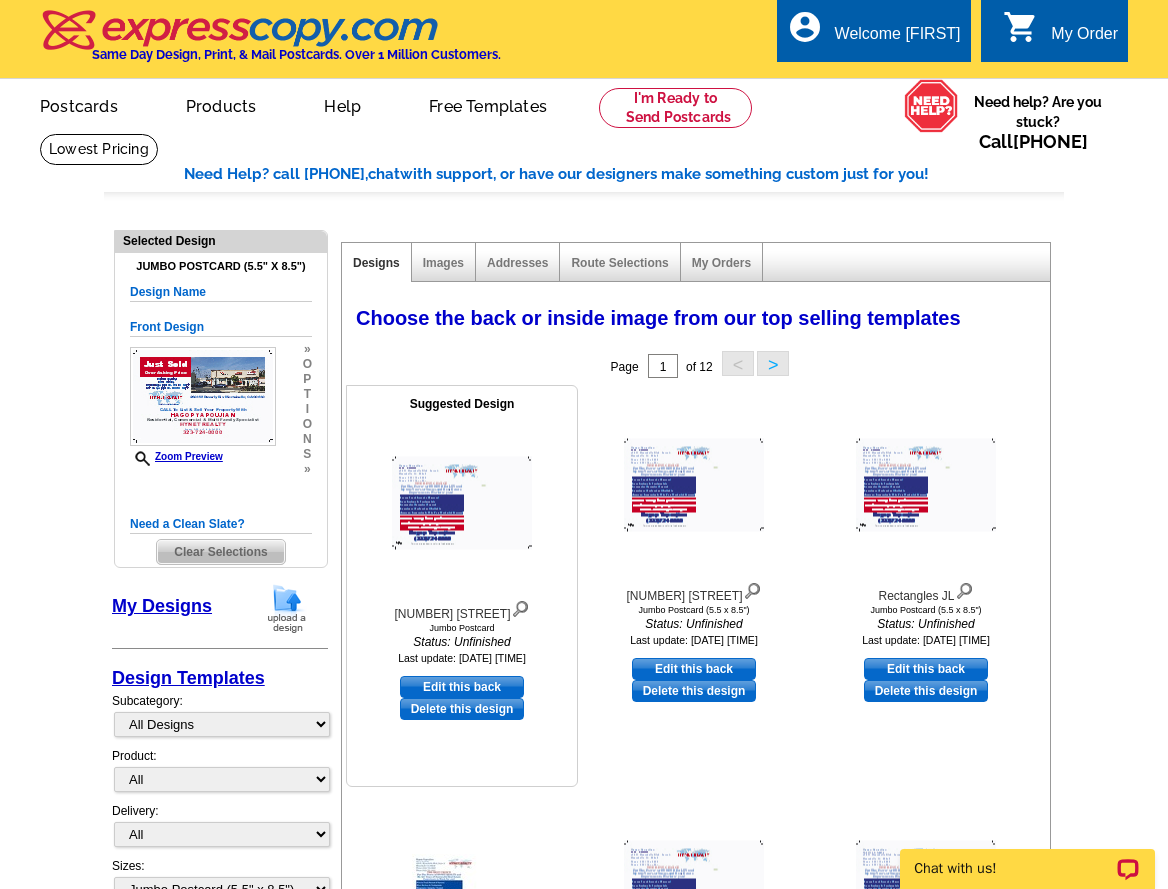 click on "Edit this back" at bounding box center [462, 687] 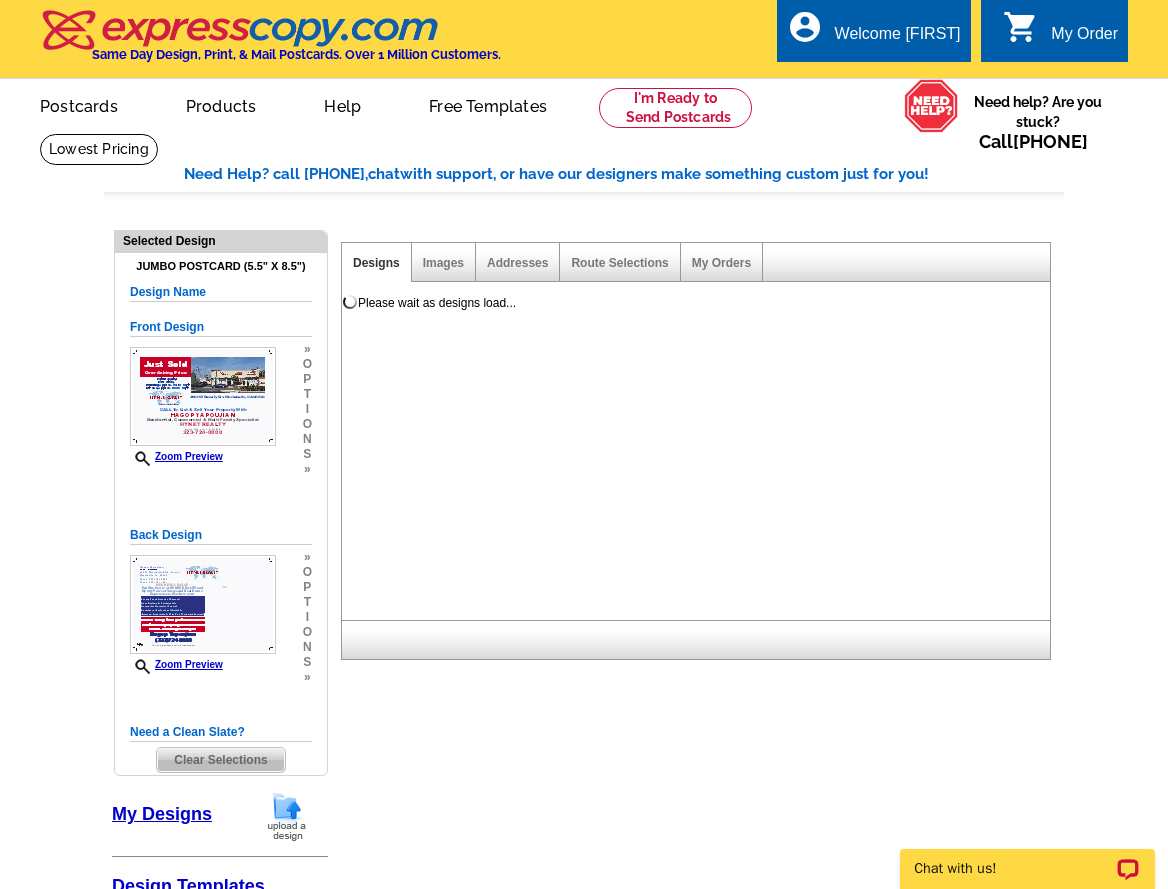 scroll, scrollTop: 0, scrollLeft: 0, axis: both 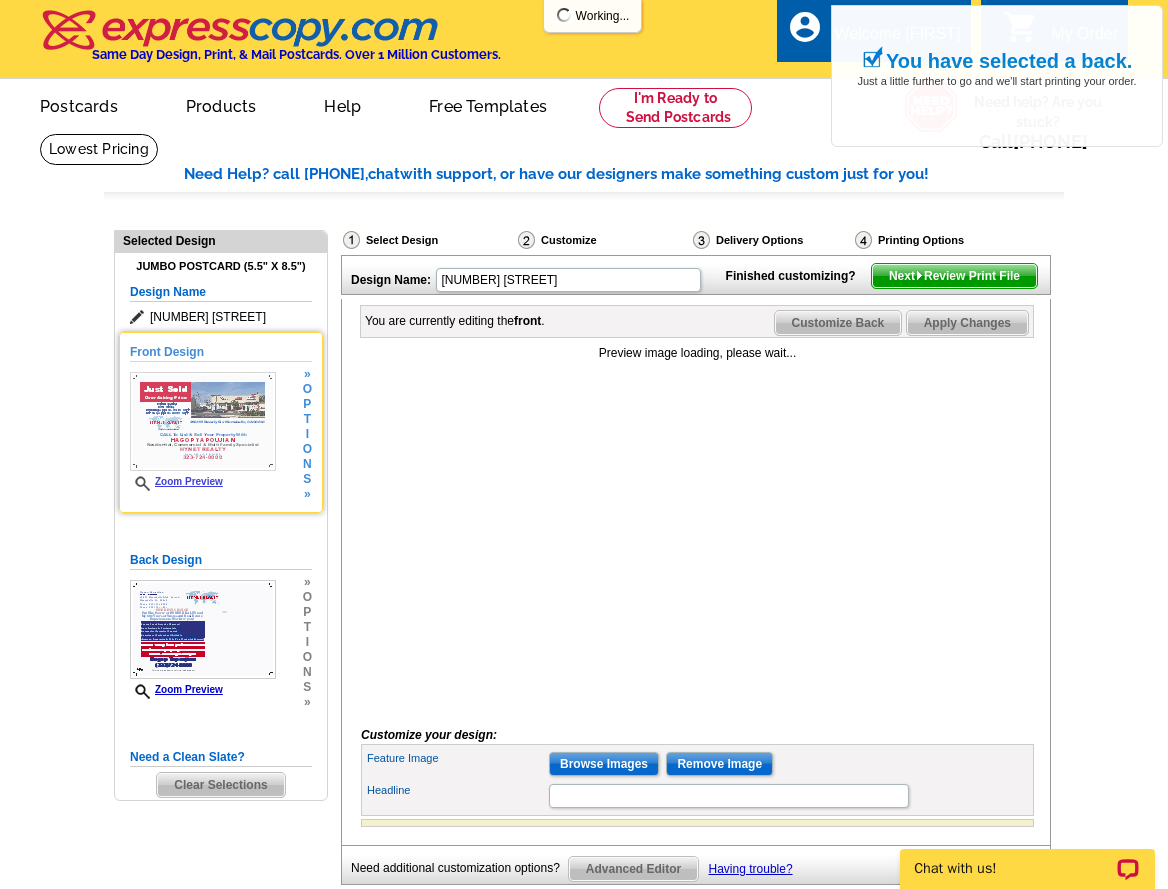 click at bounding box center [203, 421] 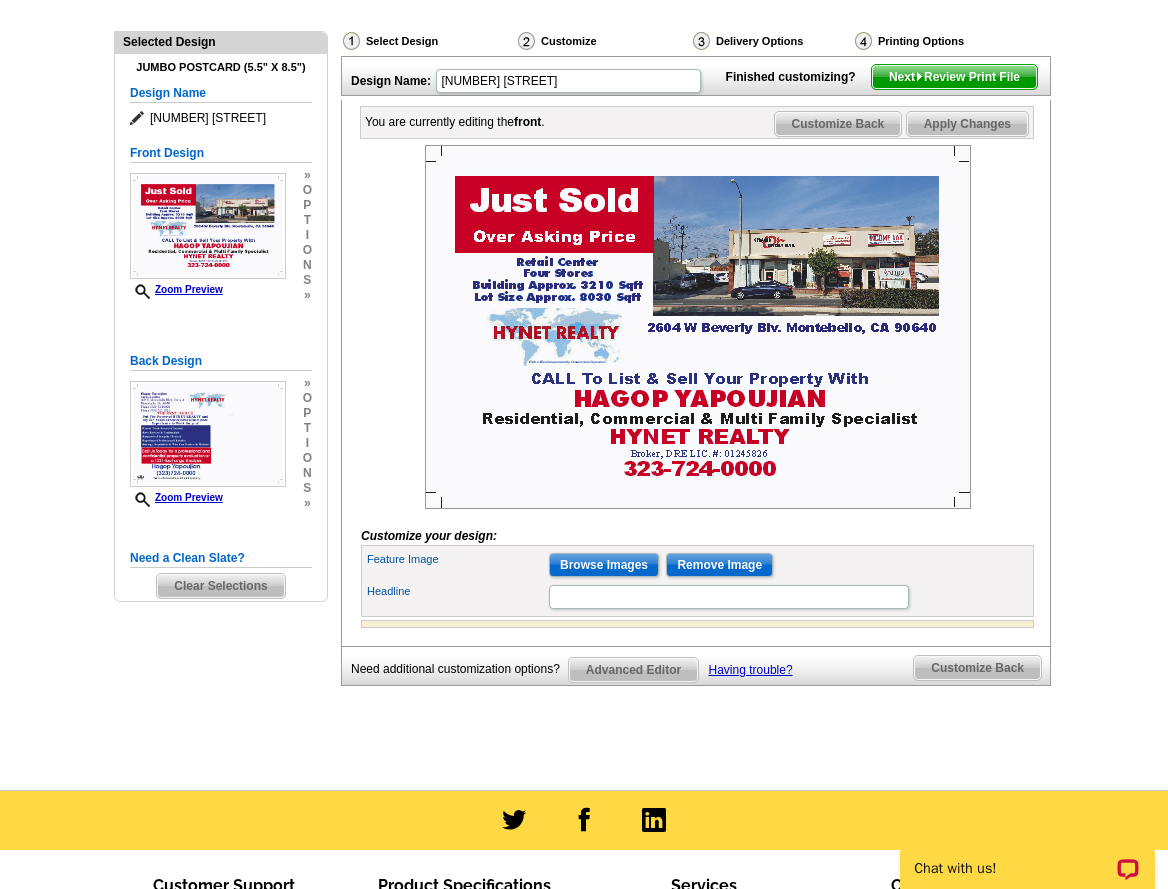 scroll, scrollTop: 200, scrollLeft: 0, axis: vertical 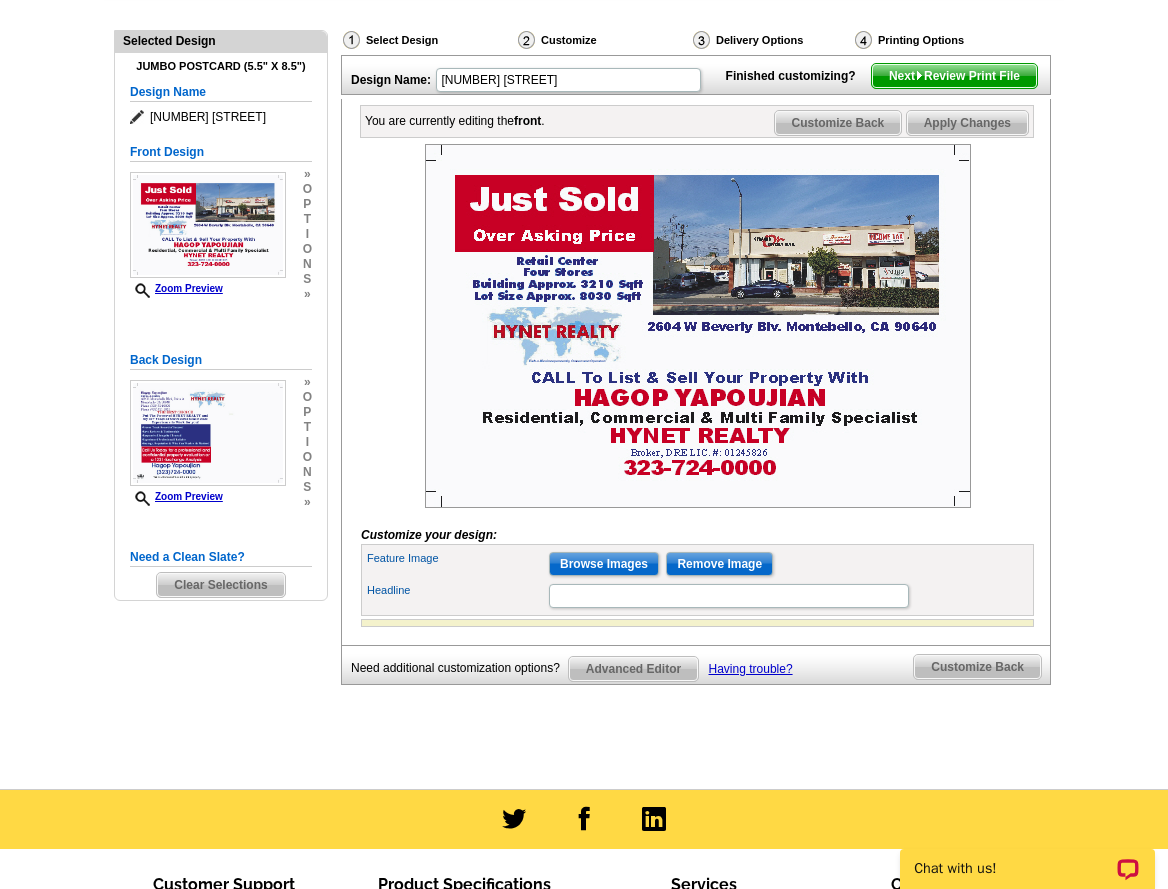 click at bounding box center [698, 326] 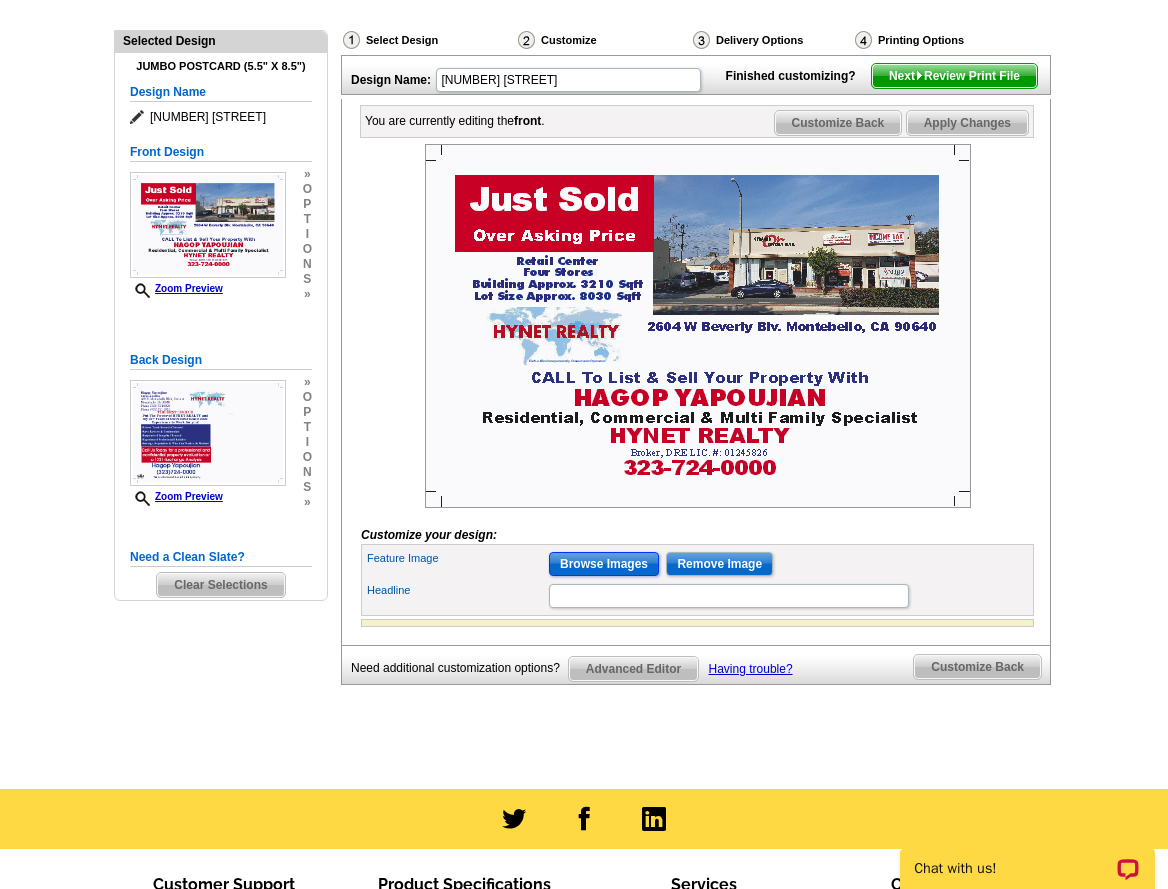 click on "Browse Images" at bounding box center (604, 564) 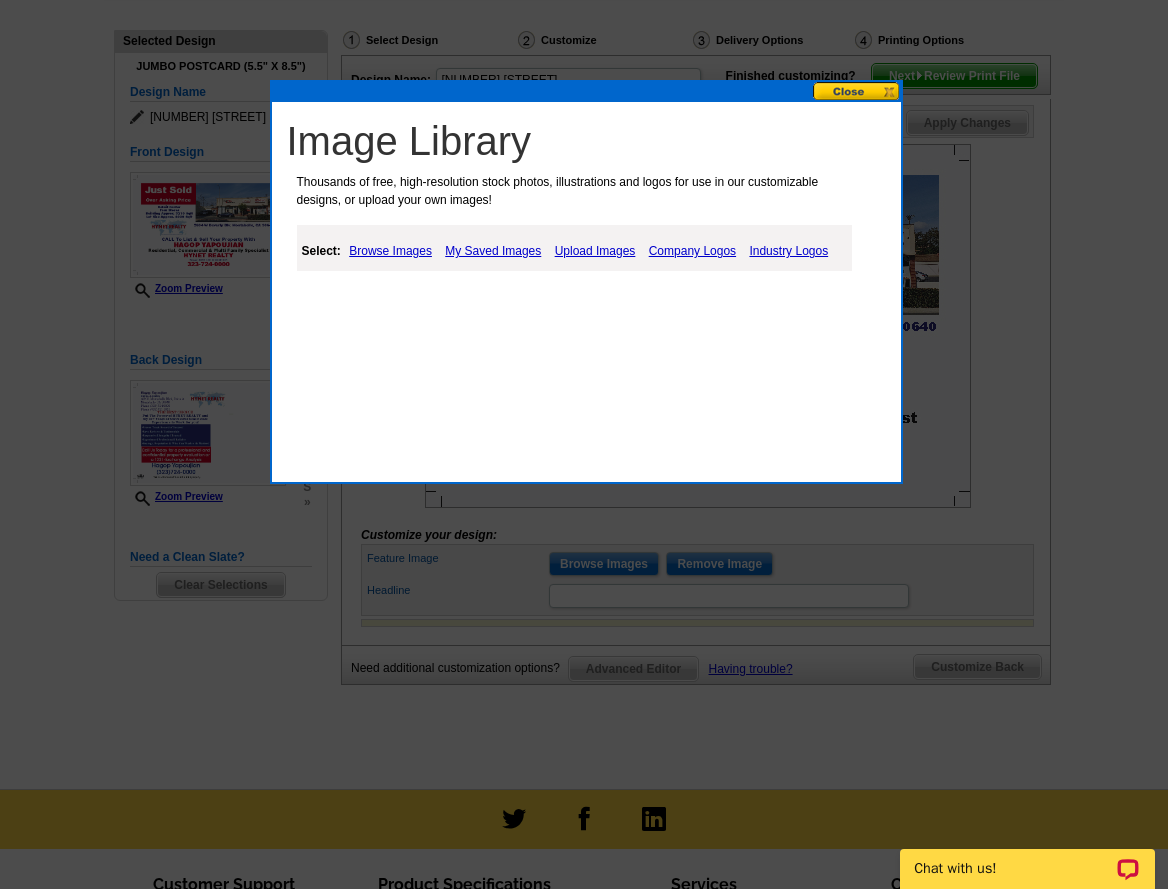 click on "My Saved Images" at bounding box center [493, 251] 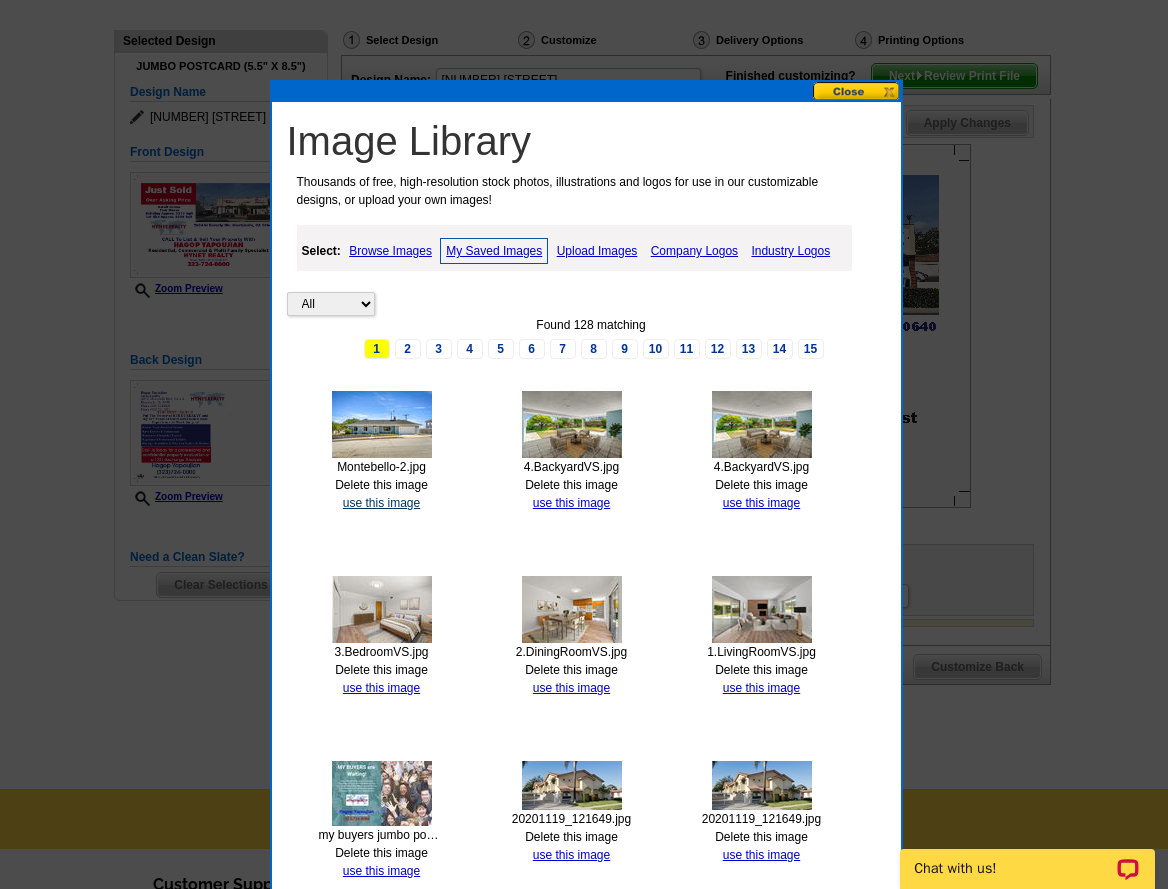 click on "use this image" at bounding box center (381, 503) 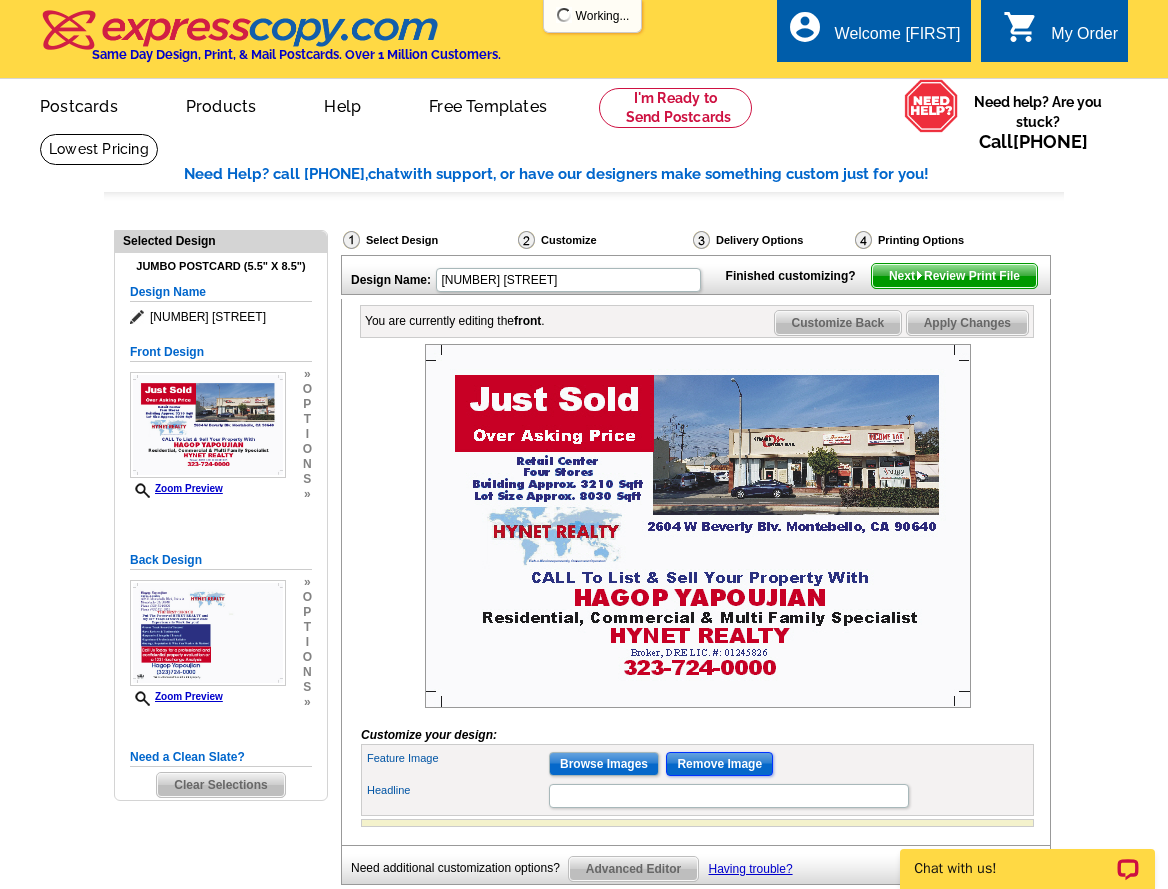 click on "Remove Image" at bounding box center (719, 764) 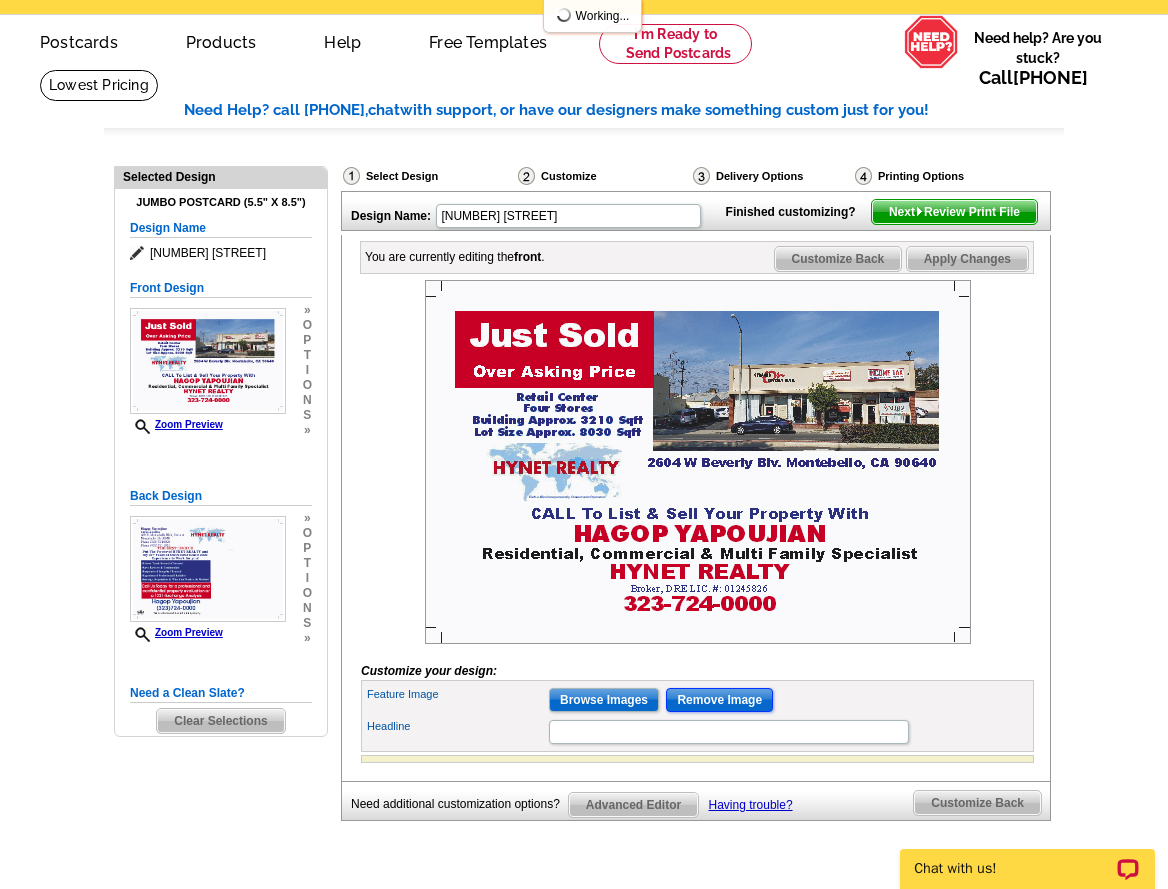 scroll, scrollTop: 100, scrollLeft: 0, axis: vertical 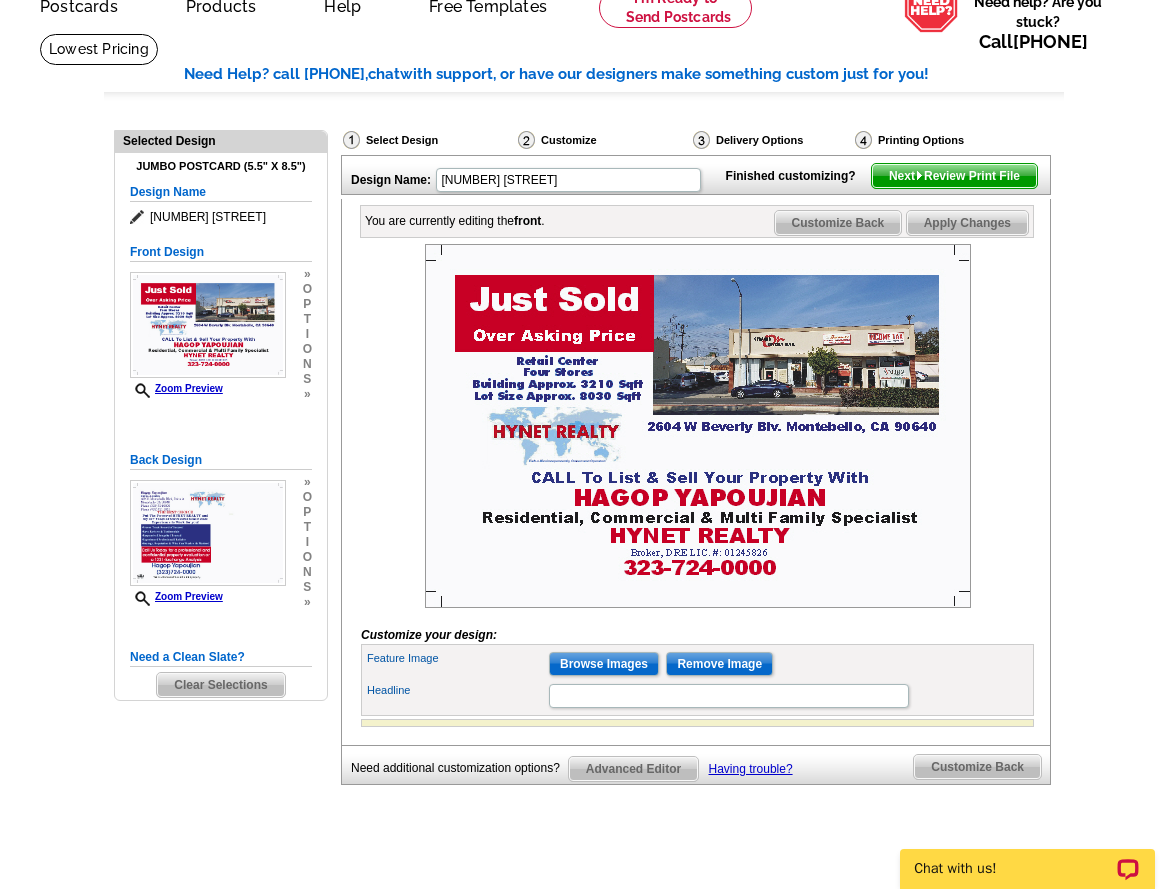 click at bounding box center [698, 426] 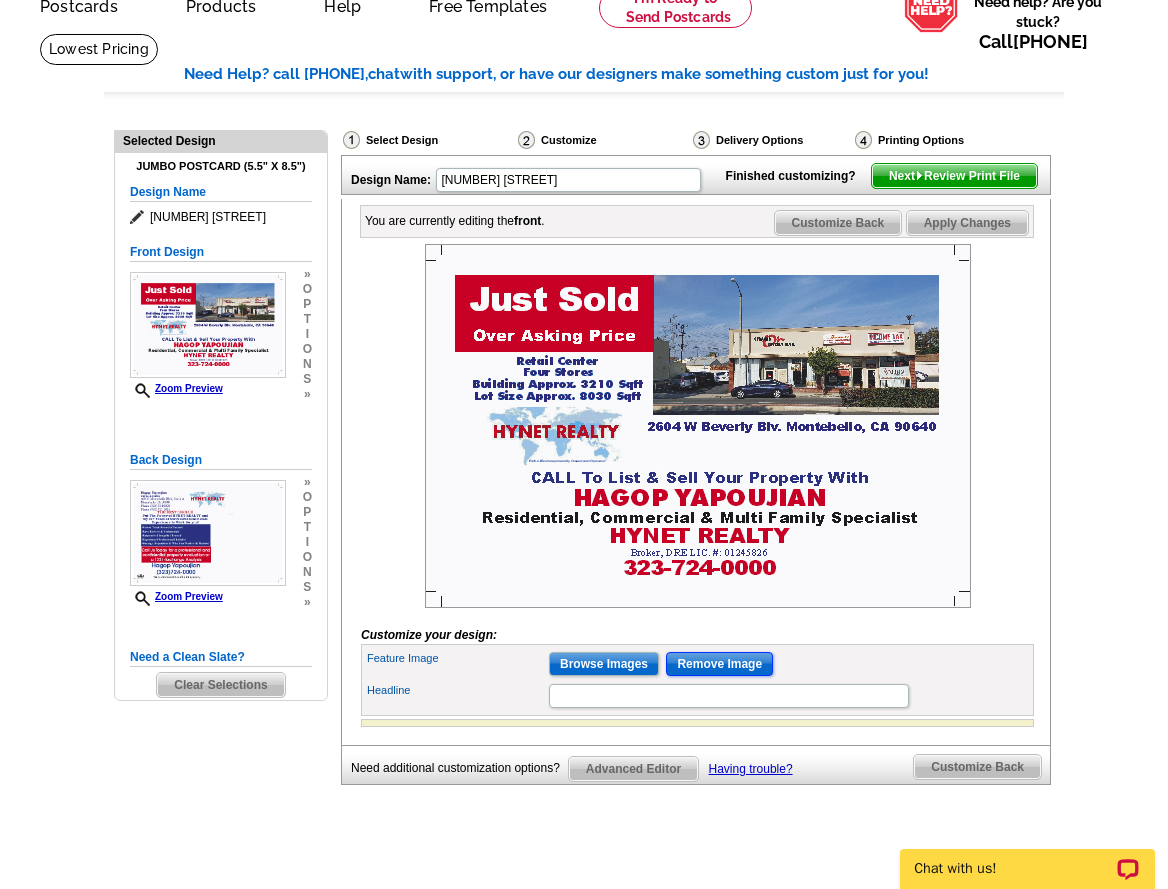 click on "Remove Image" at bounding box center (719, 664) 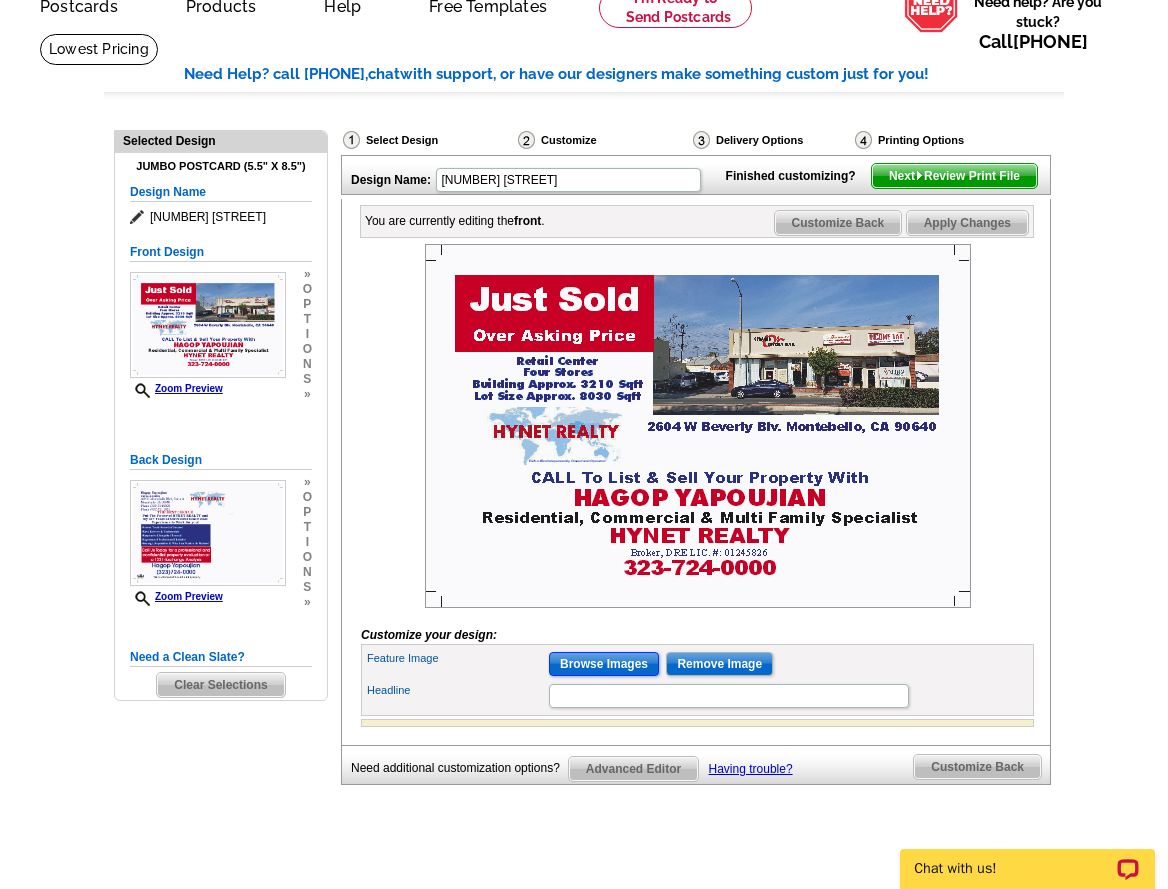 click on "Browse Images" at bounding box center [604, 664] 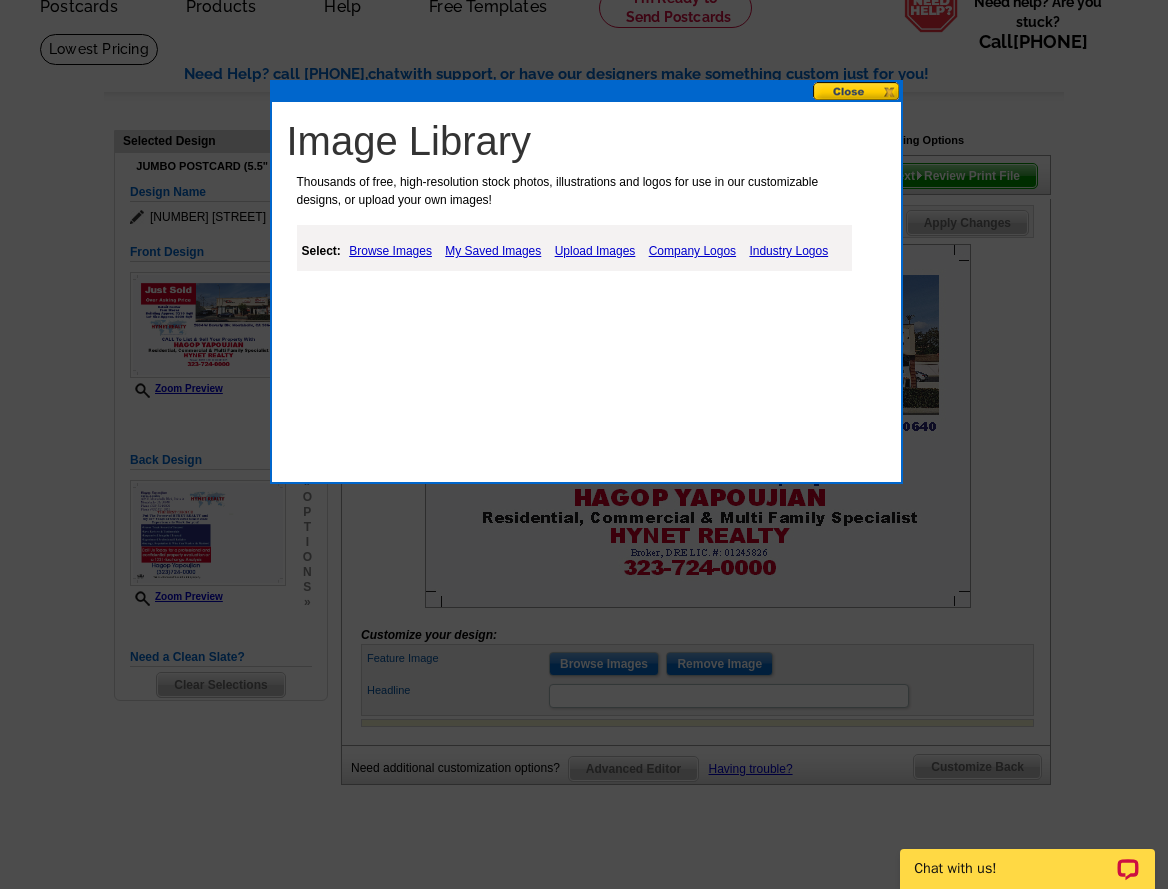click on "My Saved Images" at bounding box center (493, 251) 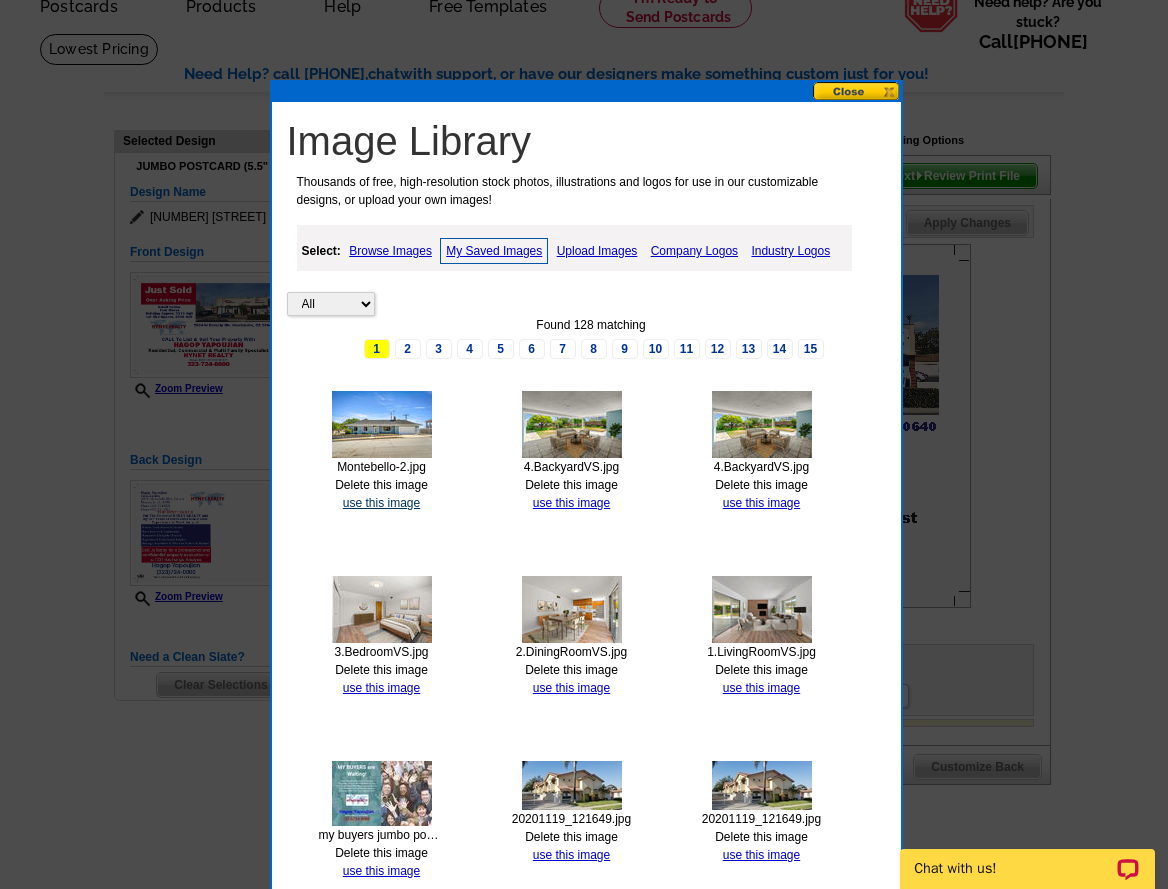 click on "use this image" at bounding box center (381, 503) 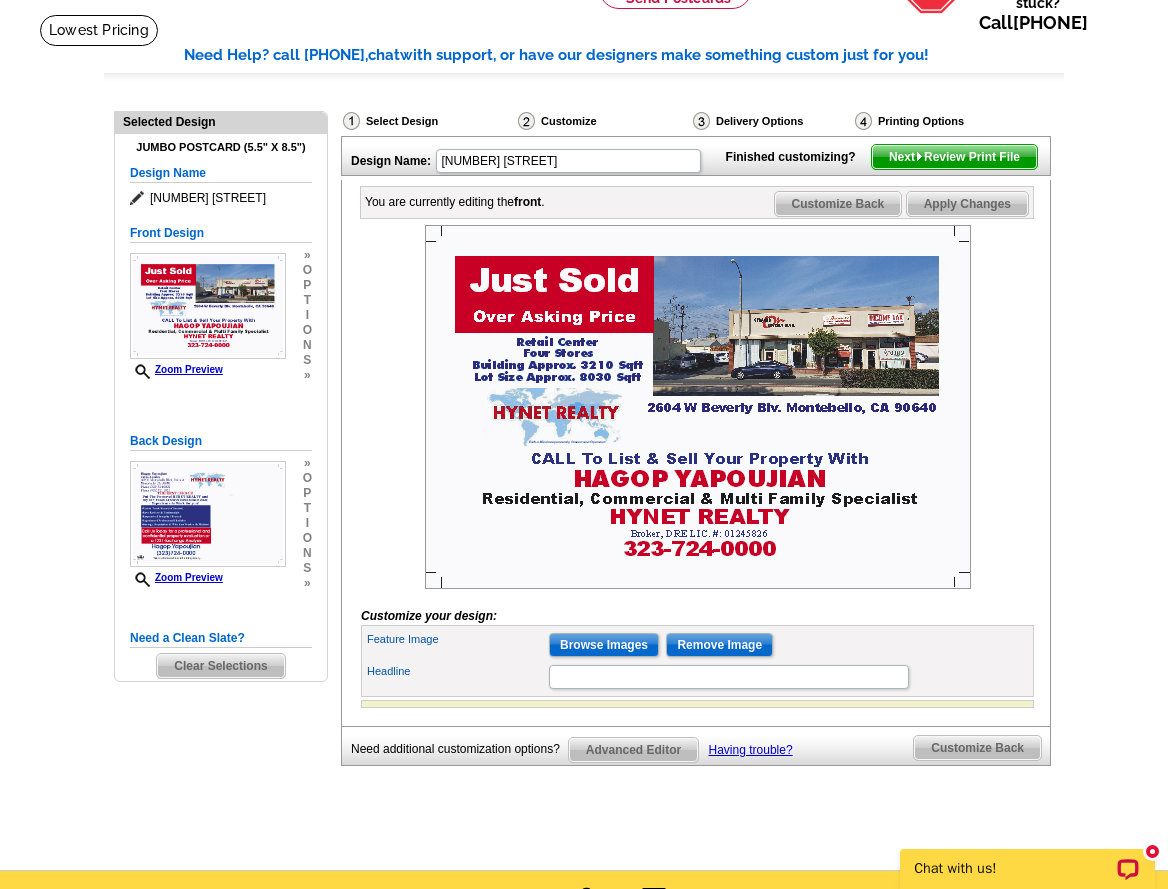 scroll, scrollTop: 100, scrollLeft: 0, axis: vertical 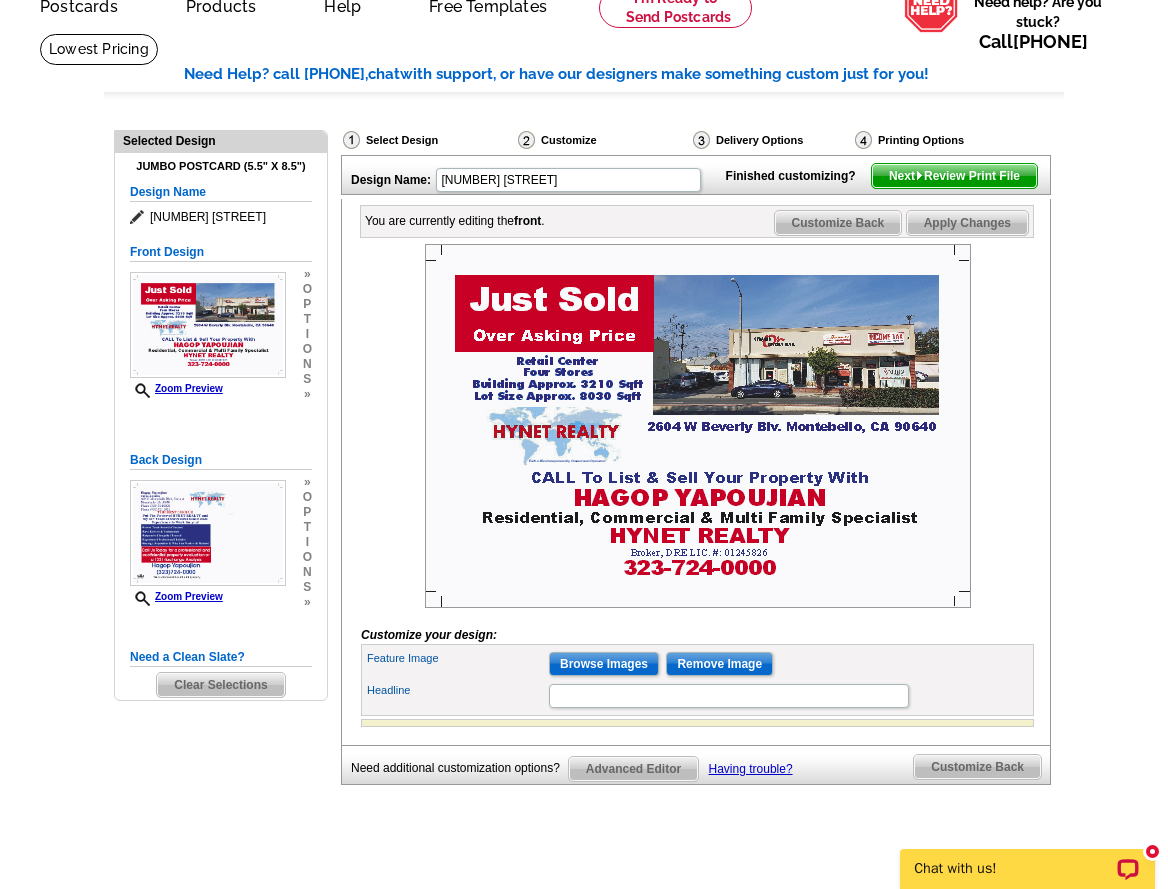 click at bounding box center (698, 426) 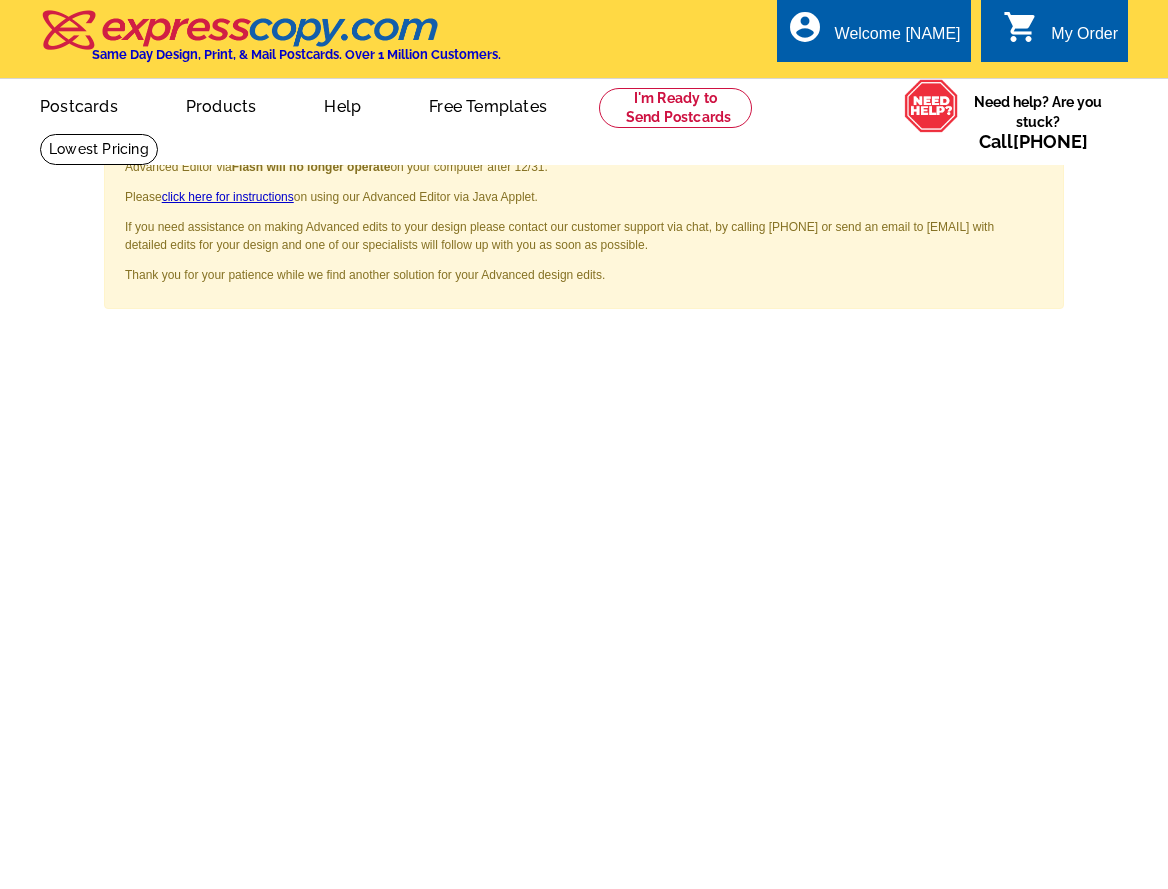 scroll, scrollTop: 0, scrollLeft: 0, axis: both 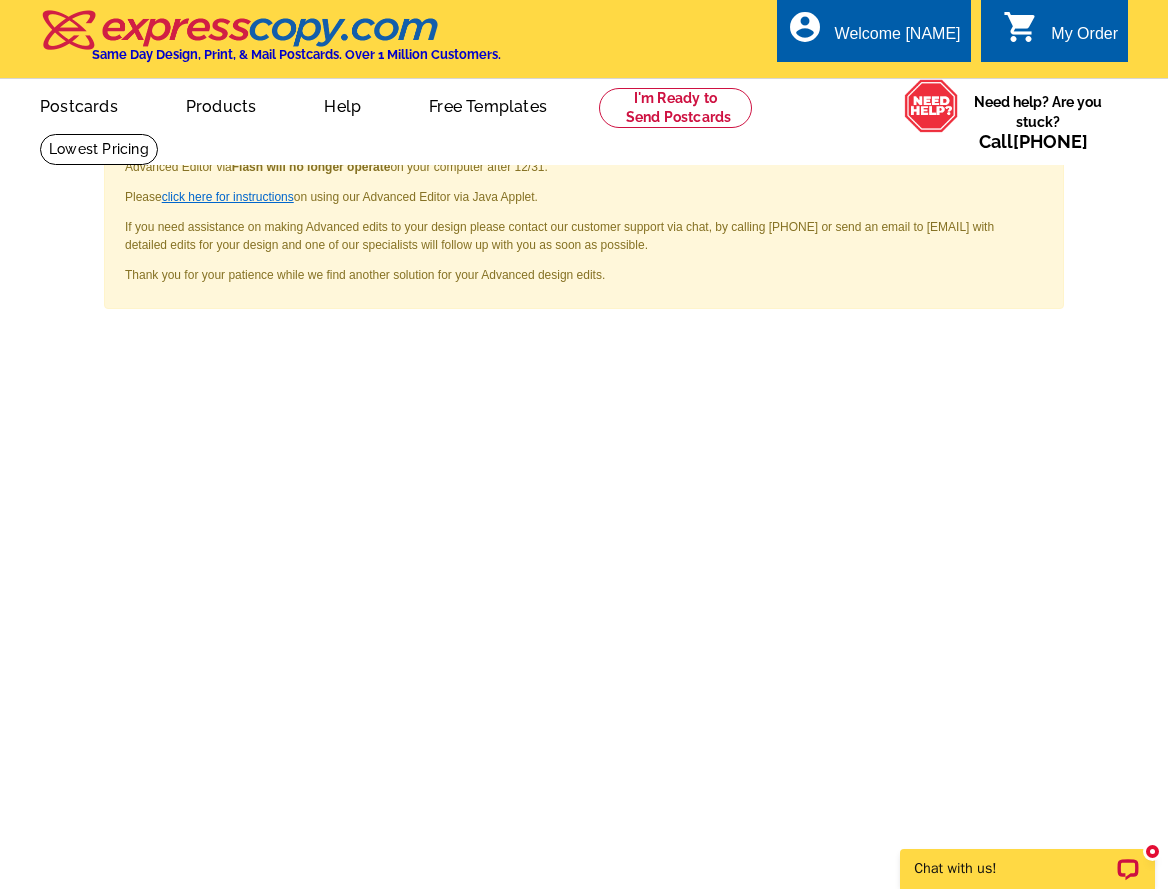 click on "click here for instructions" at bounding box center (228, 197) 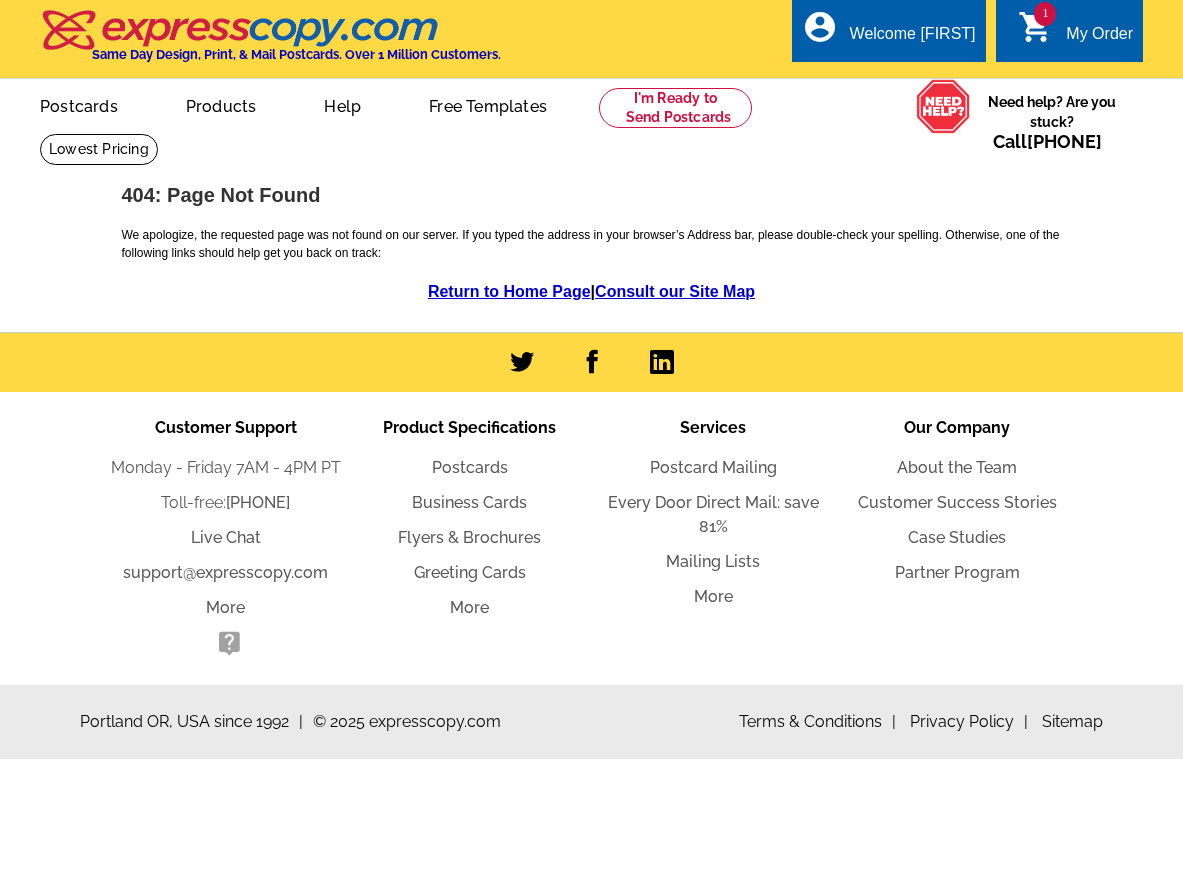 scroll, scrollTop: 0, scrollLeft: 0, axis: both 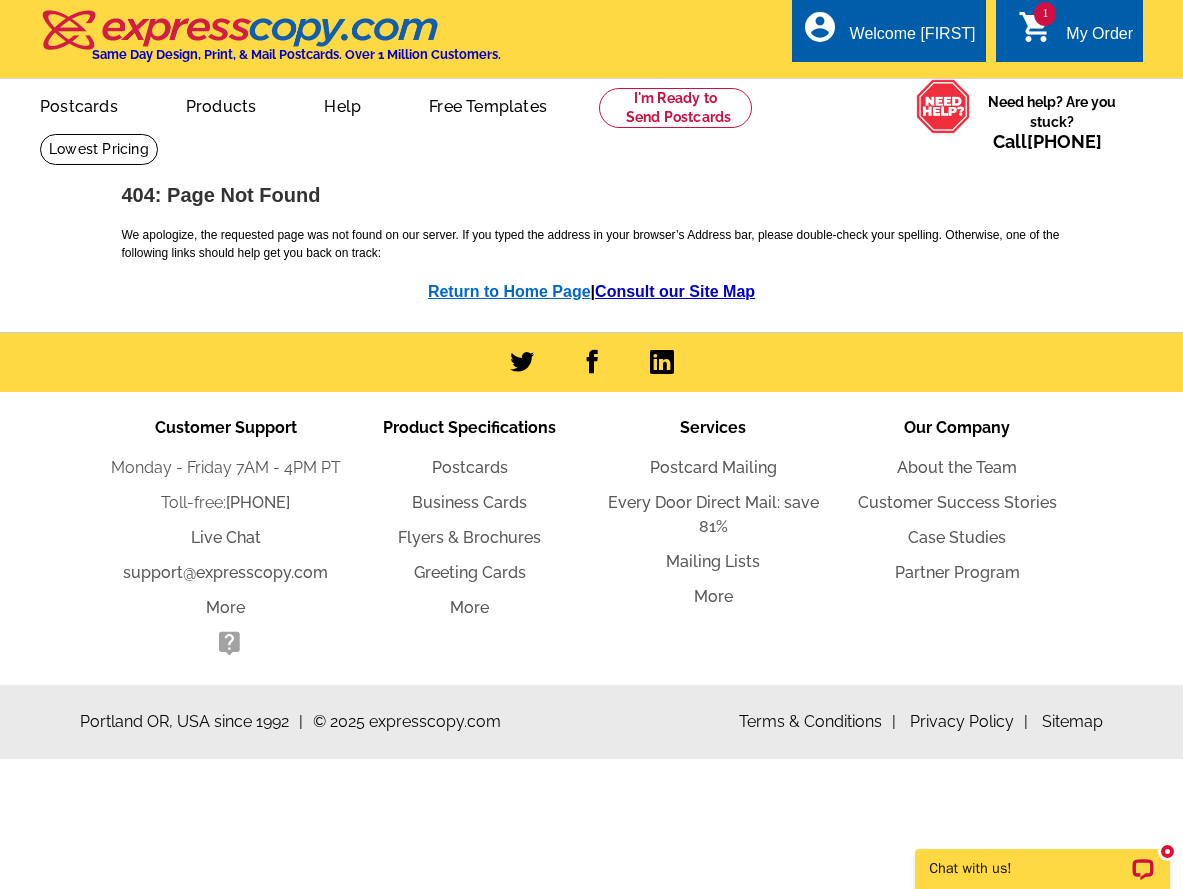click on "Return to Home Page" at bounding box center (509, 291) 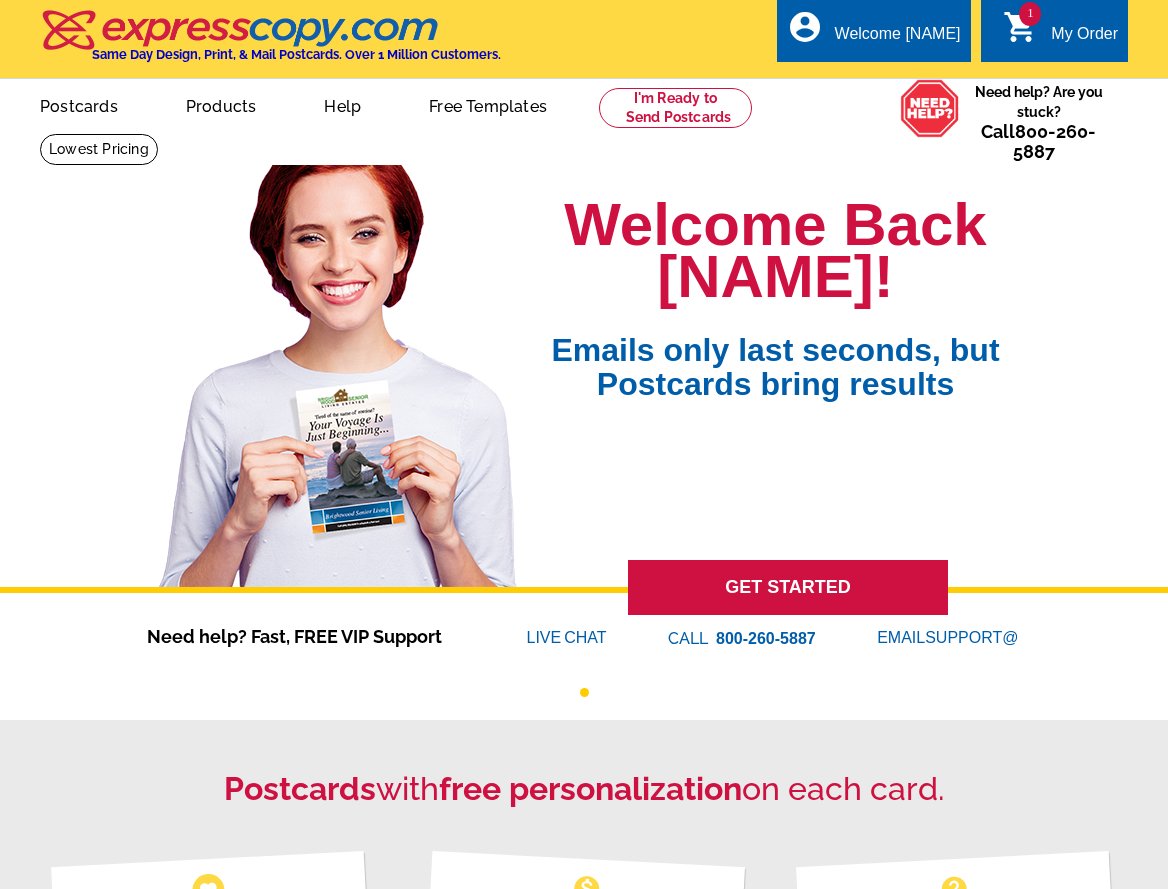 scroll, scrollTop: 0, scrollLeft: 0, axis: both 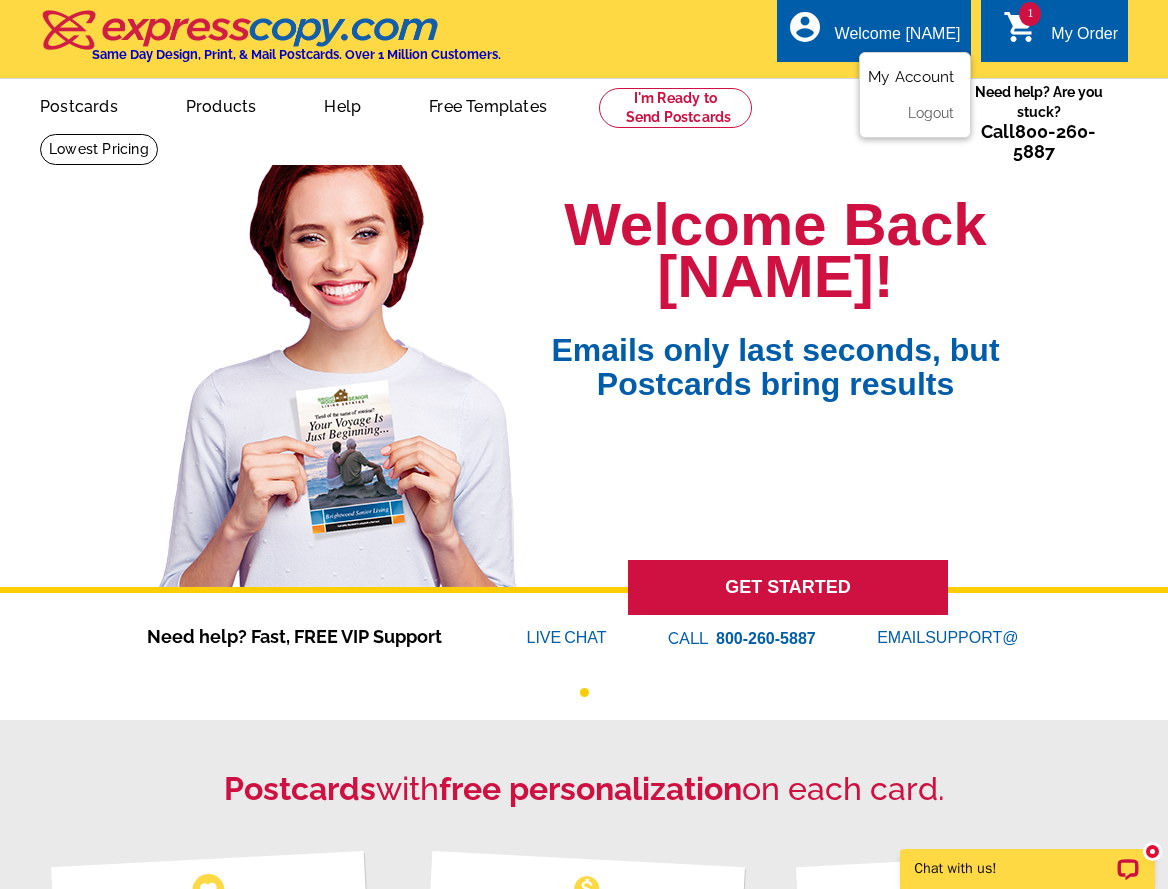 click on "My Account" at bounding box center [911, 77] 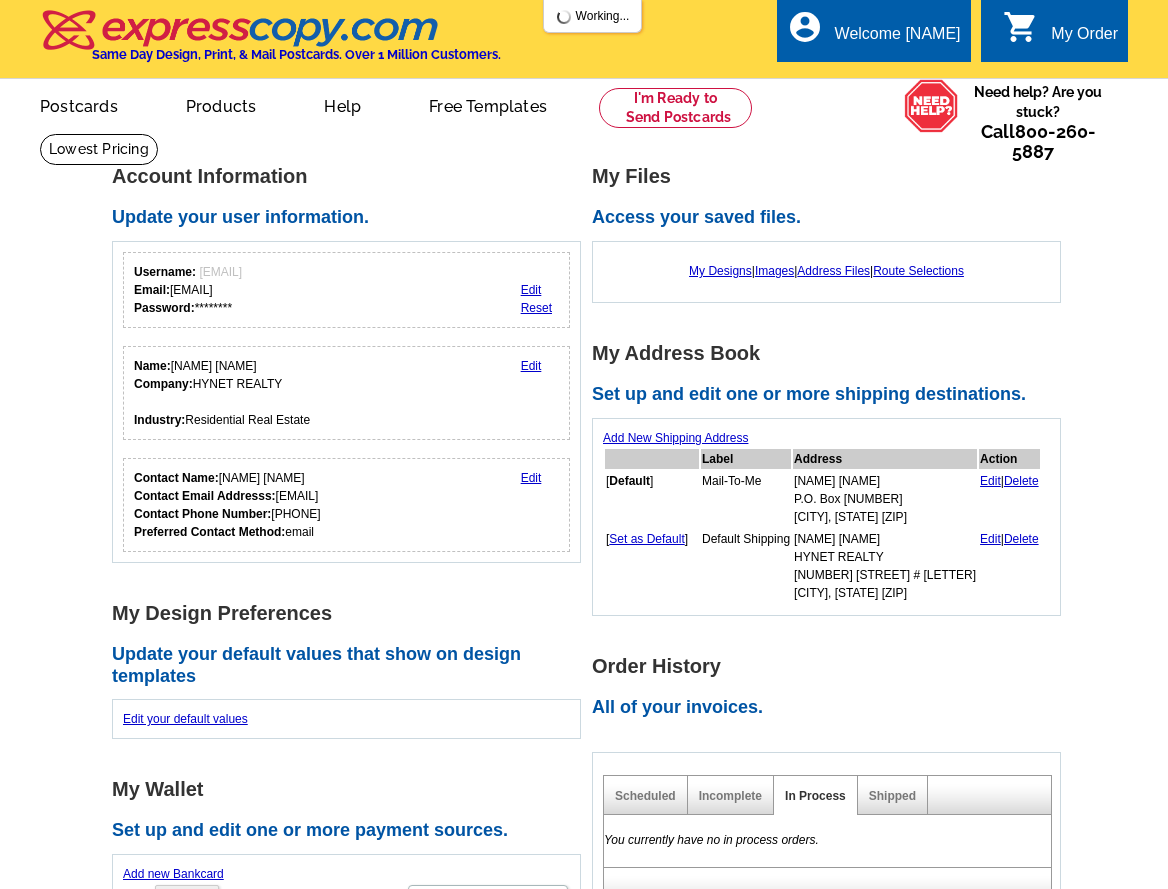 scroll, scrollTop: 0, scrollLeft: 0, axis: both 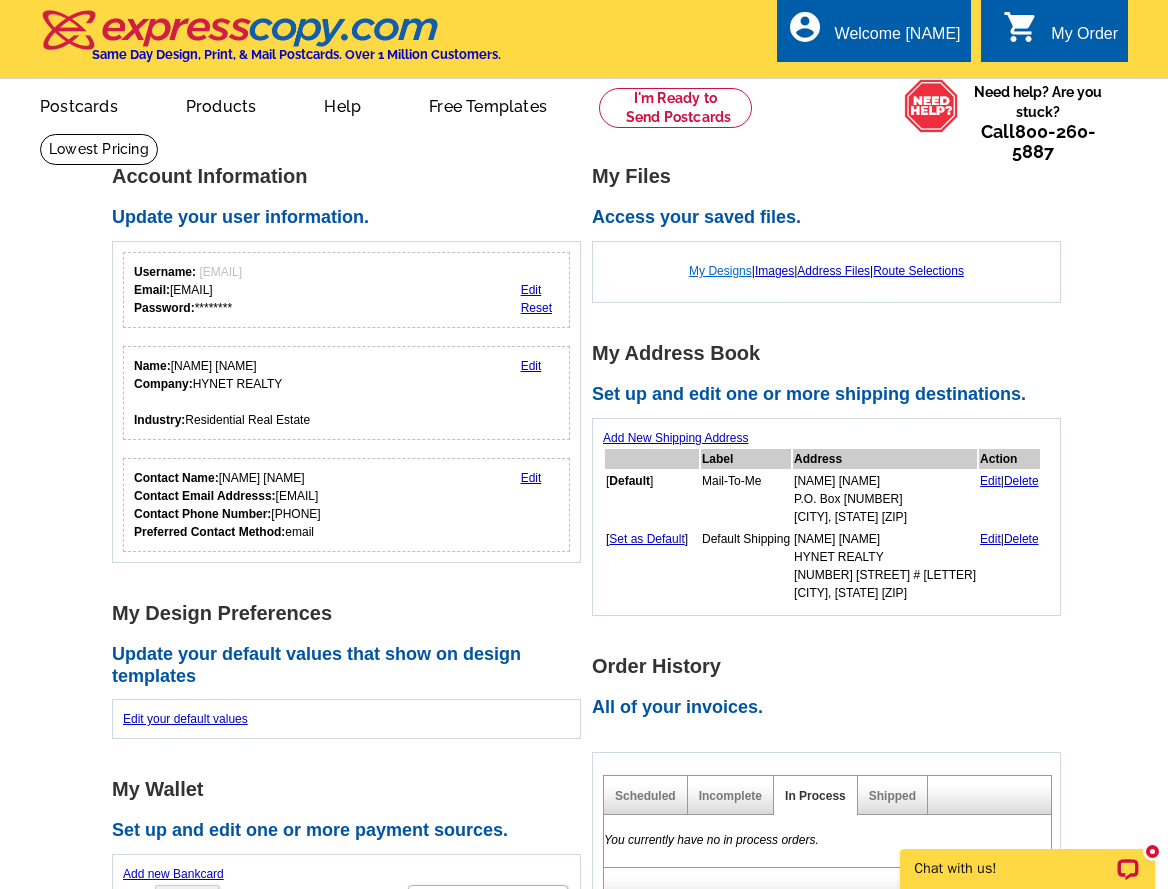 click on "My Designs" at bounding box center [720, 271] 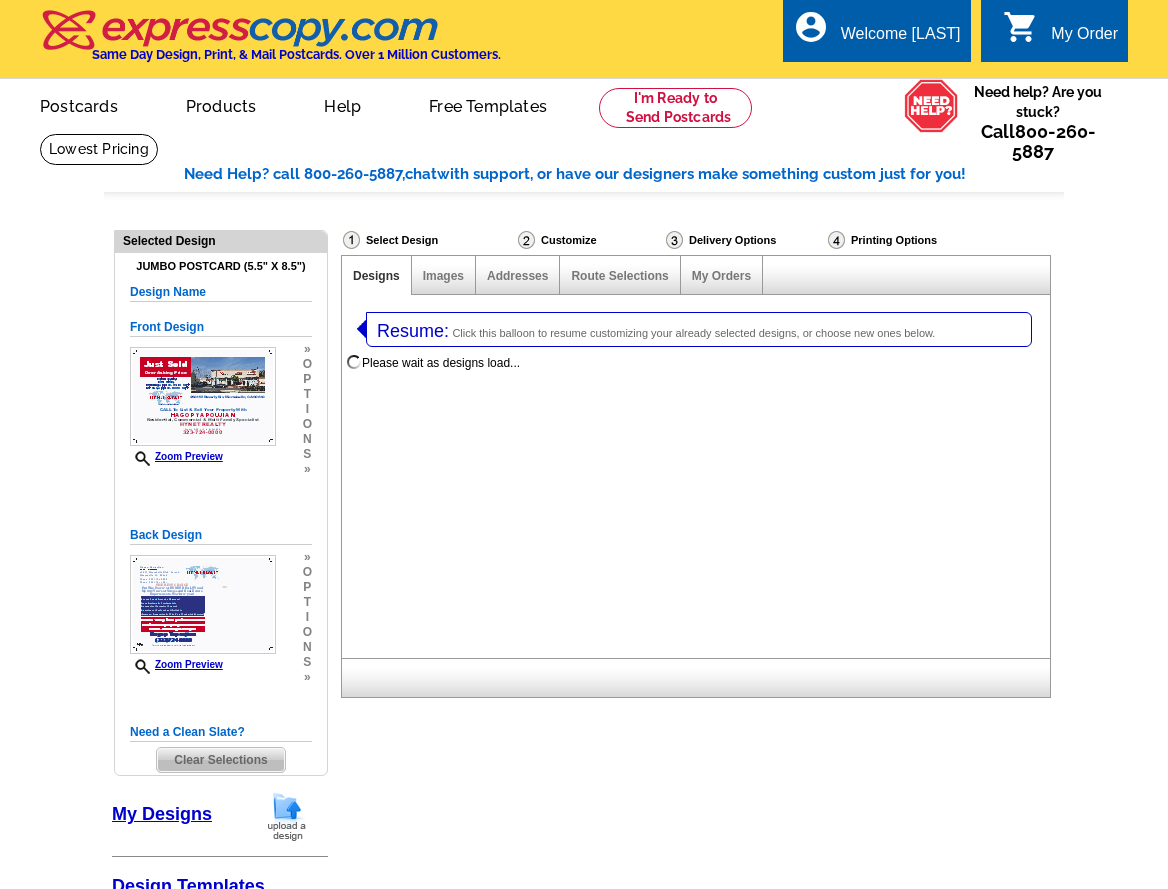 select on "1" 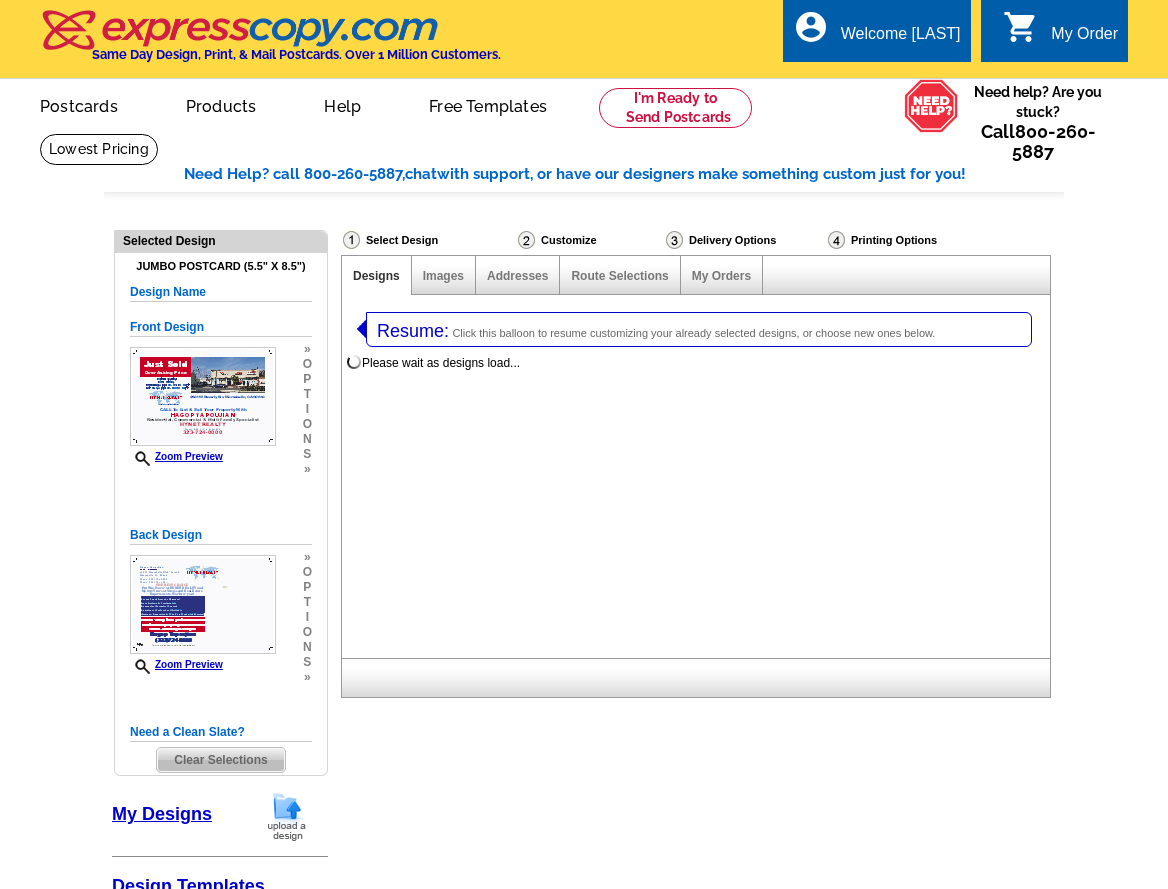 select on "2" 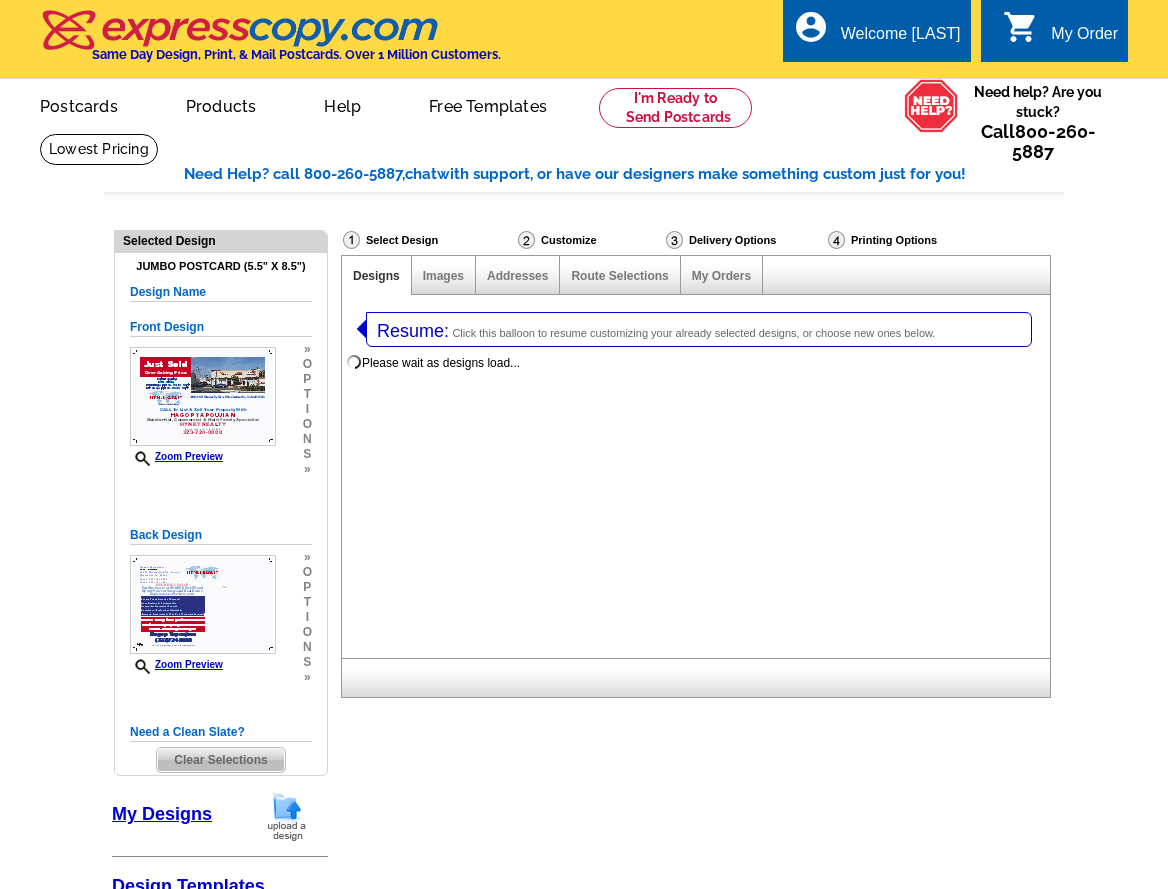 scroll, scrollTop: 0, scrollLeft: 0, axis: both 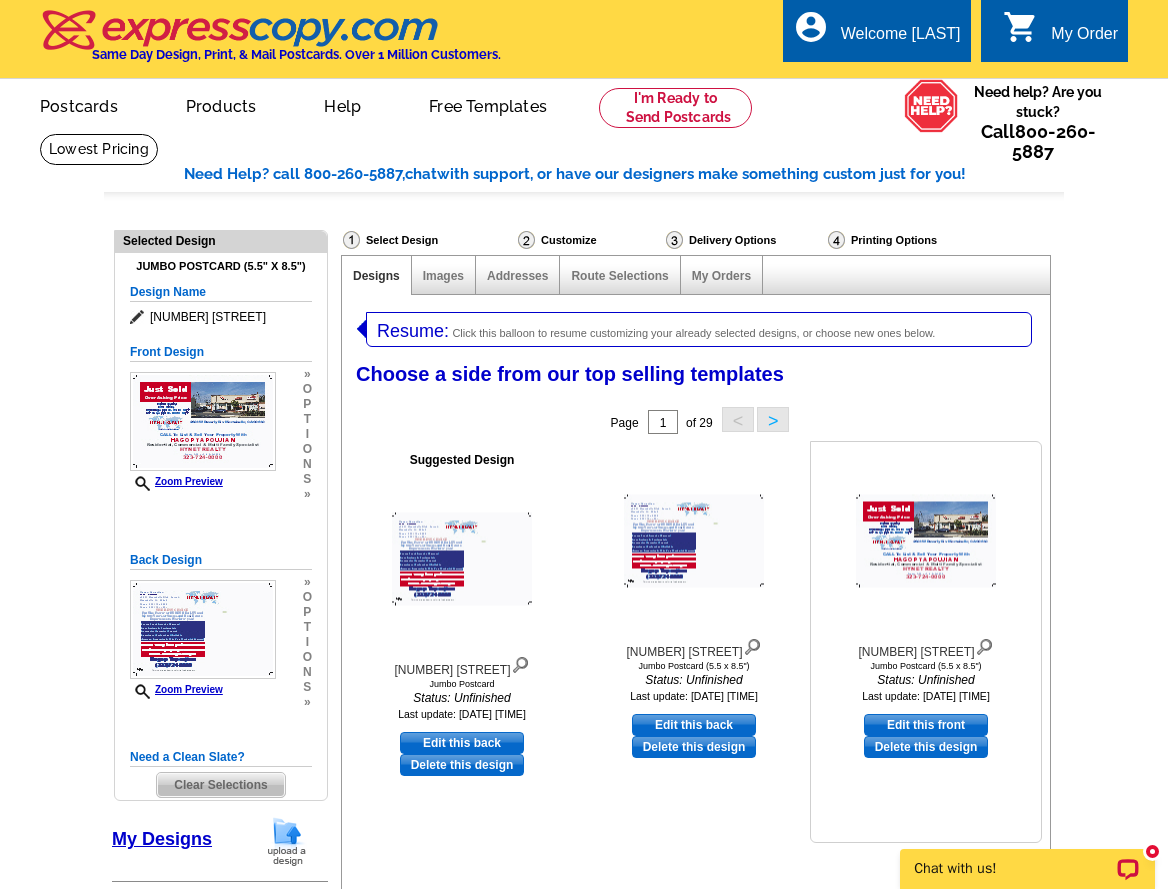 click on "Edit this front" at bounding box center [926, 725] 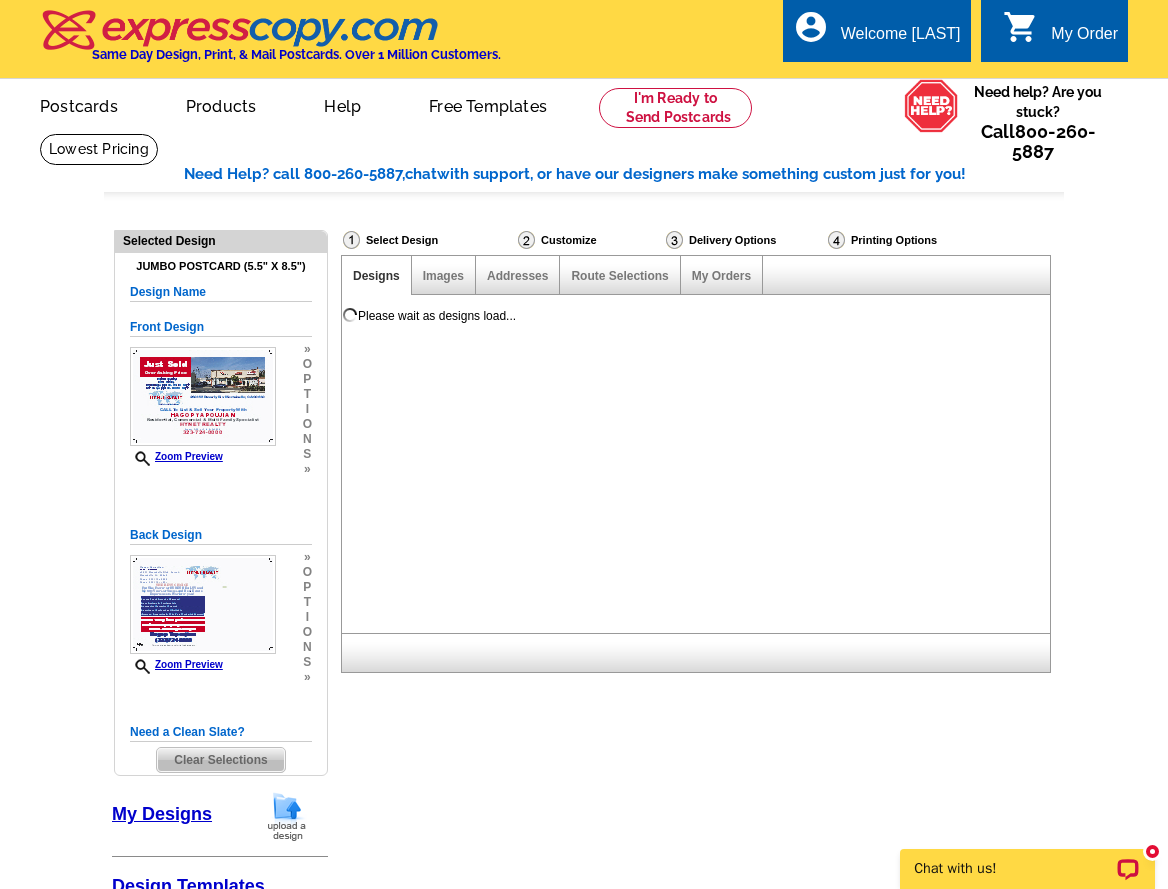 scroll, scrollTop: 0, scrollLeft: 0, axis: both 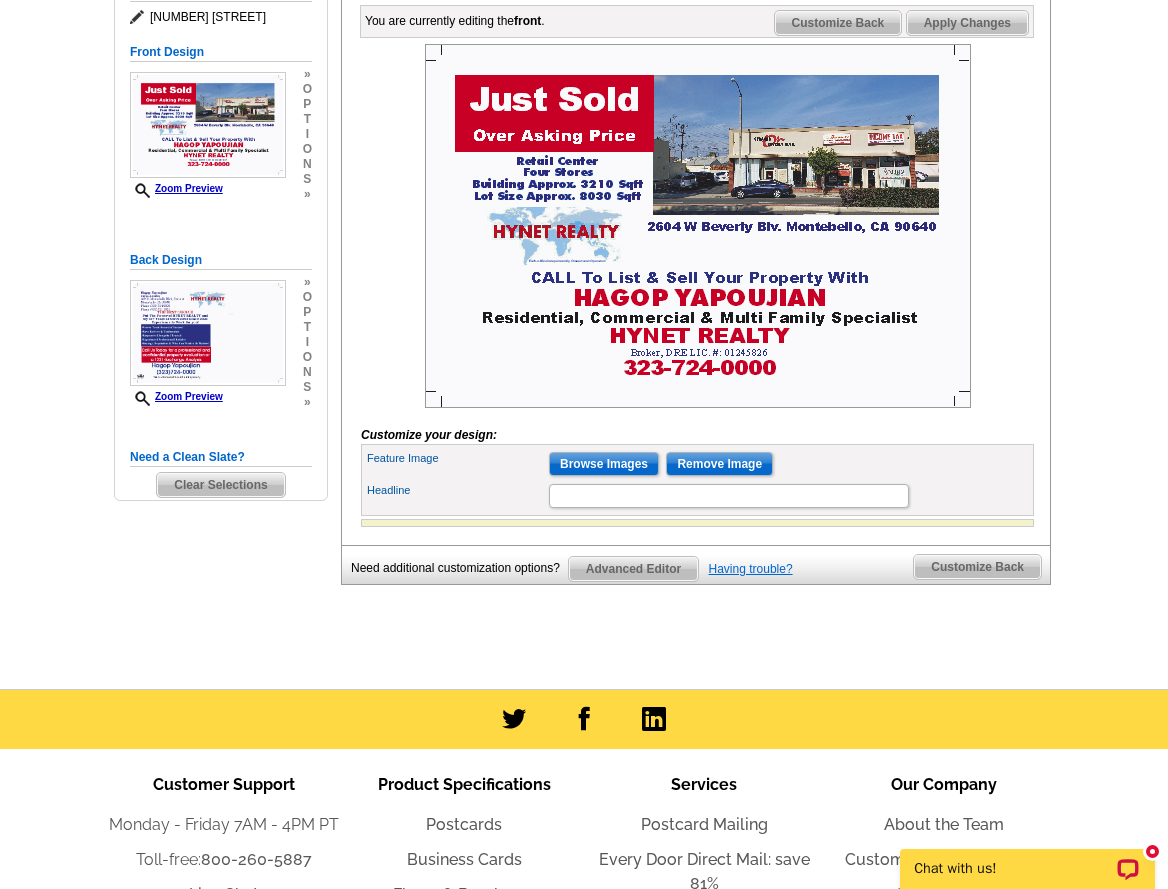 click on "Having trouble?" at bounding box center [751, 569] 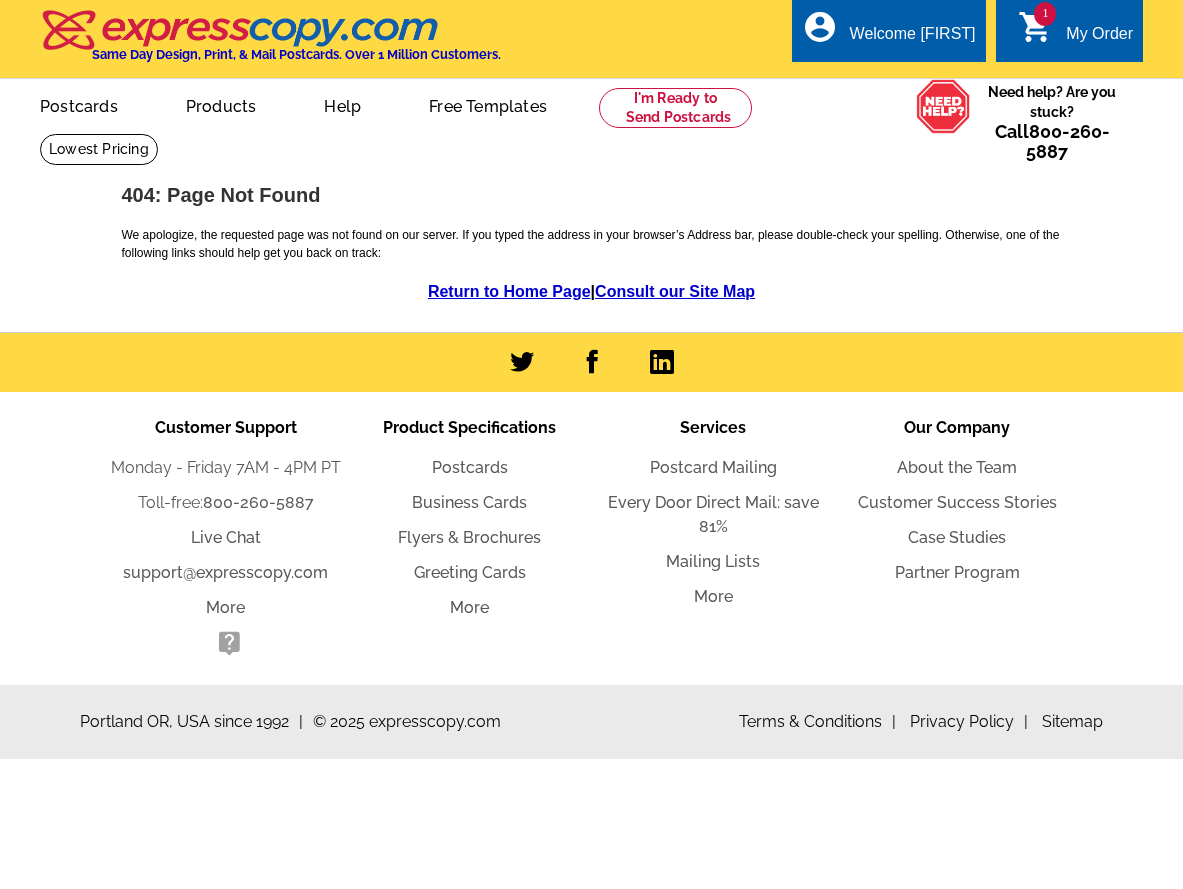 scroll, scrollTop: 0, scrollLeft: 0, axis: both 